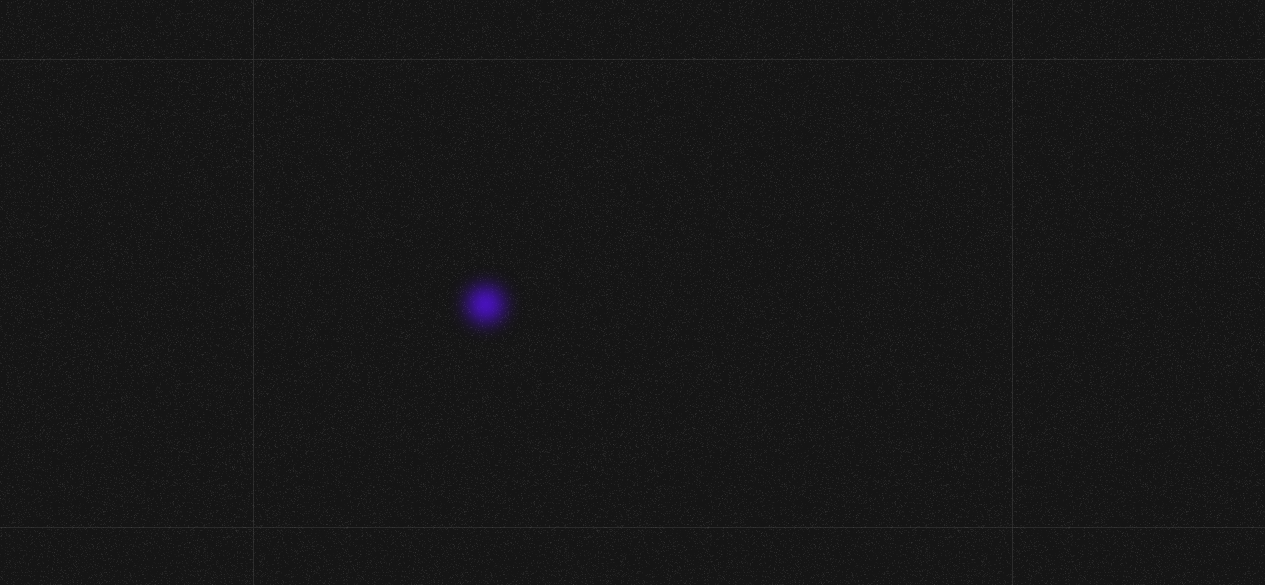 scroll, scrollTop: 0, scrollLeft: 0, axis: both 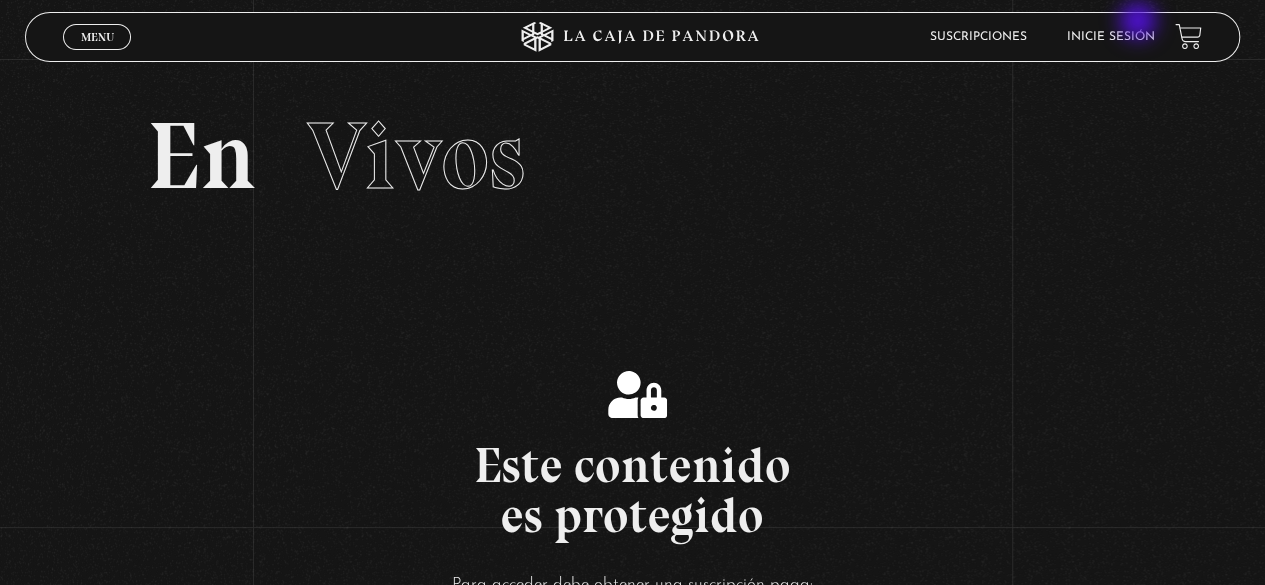 click on "Inicie sesión" at bounding box center (1111, 36) 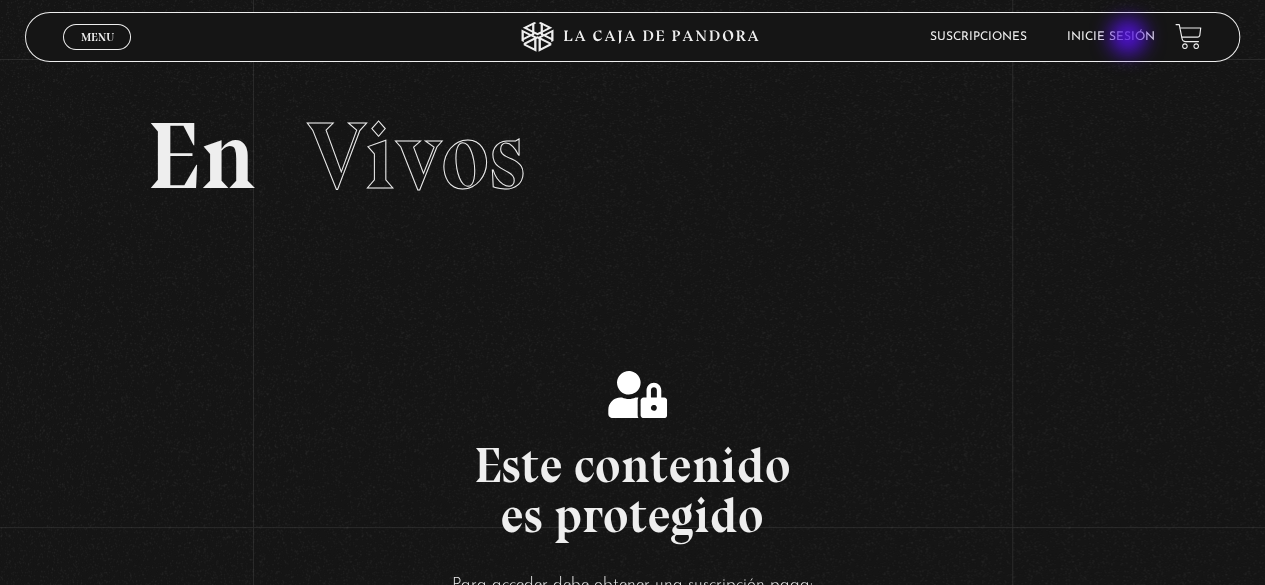 click on "Inicie sesión" at bounding box center [1111, 37] 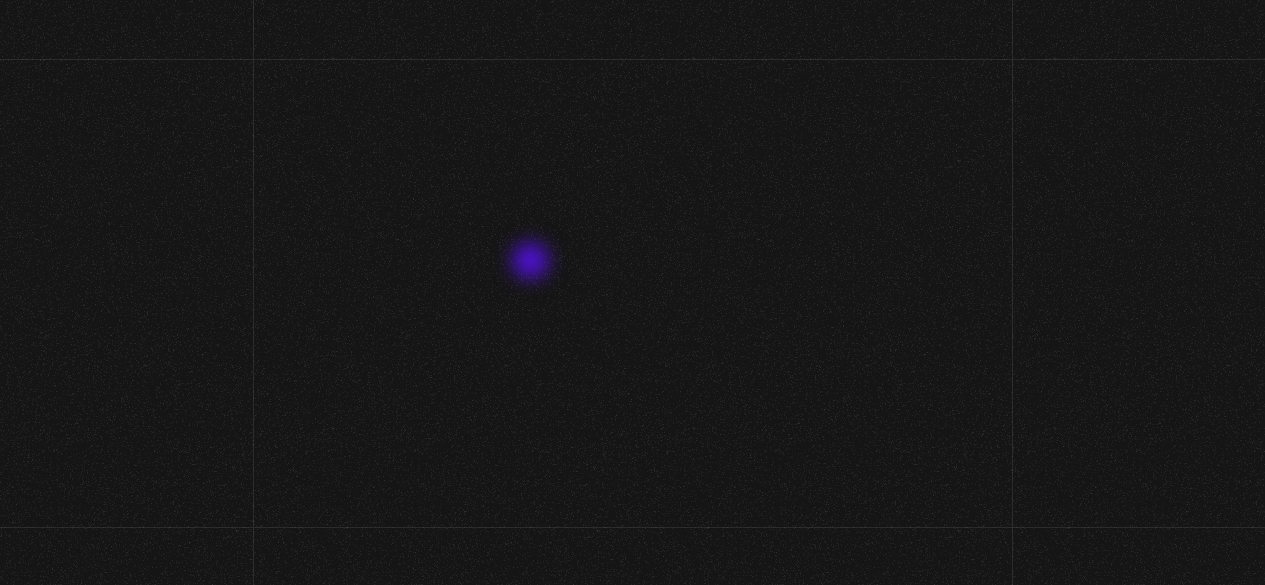 scroll, scrollTop: 0, scrollLeft: 0, axis: both 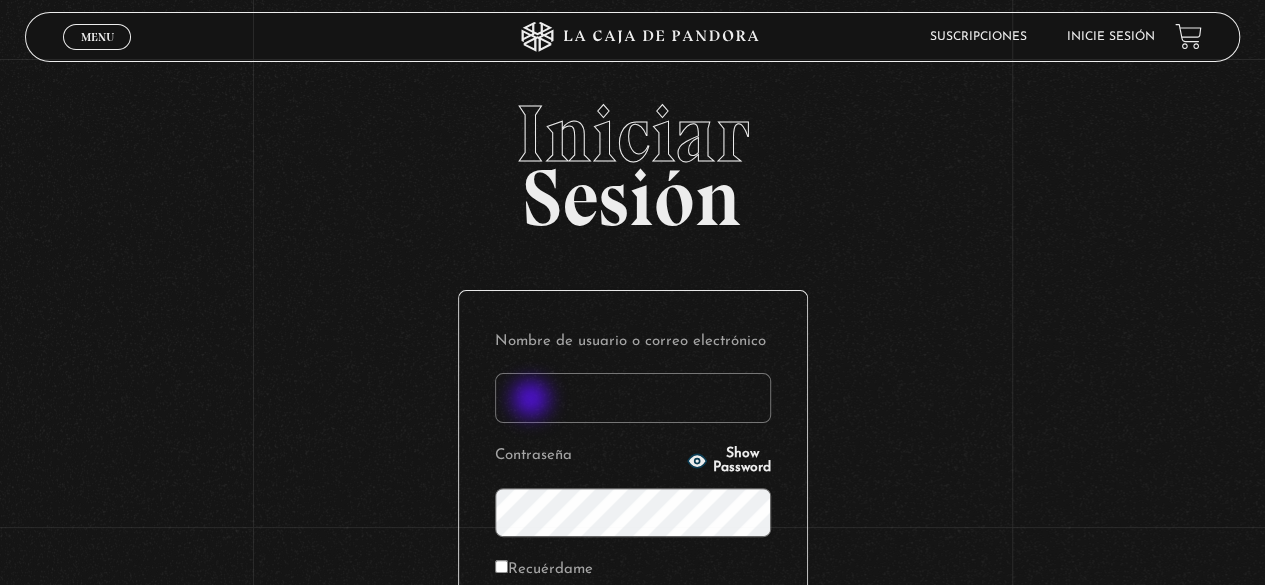 click on "Nombre de usuario o correo electrónico" at bounding box center [633, 398] 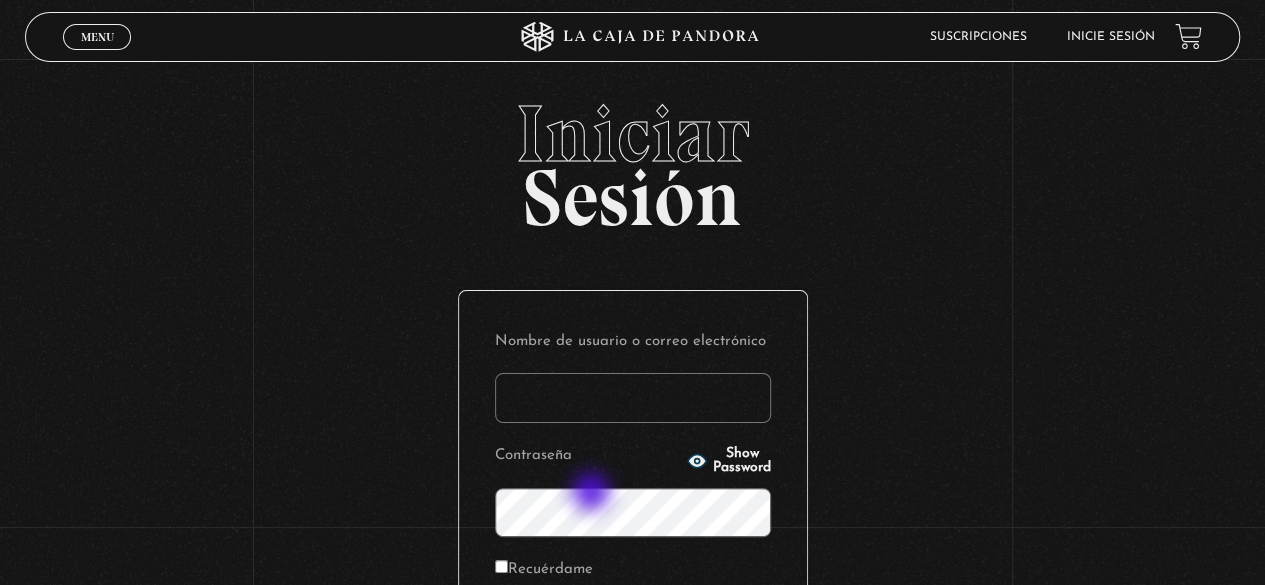 type on "geysel1897@gmail.com" 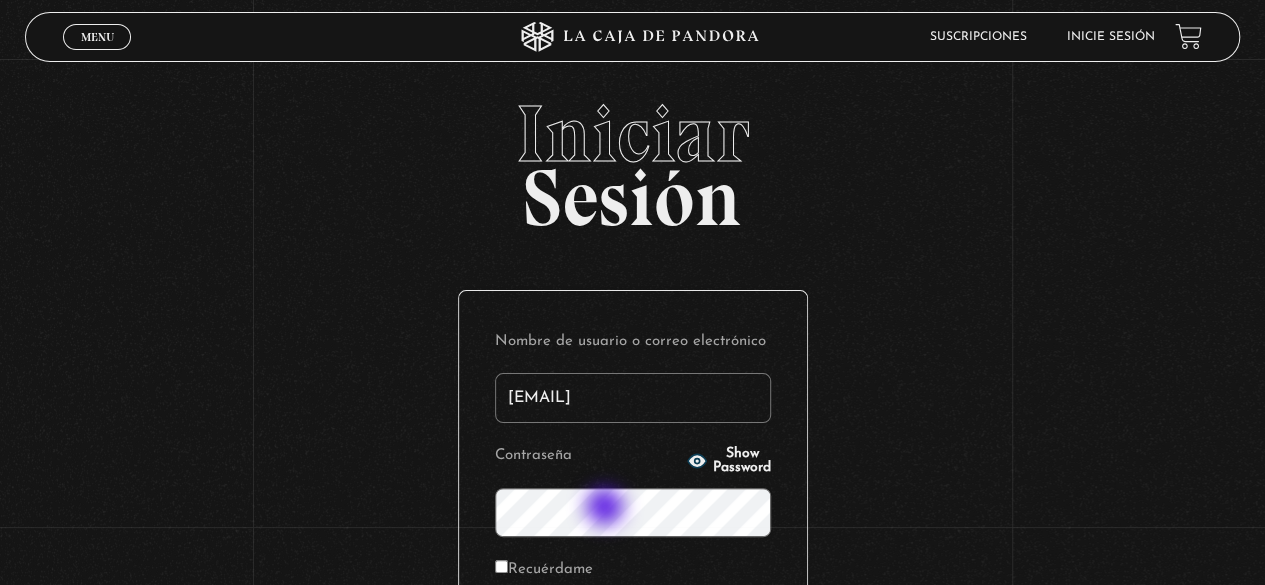 click on "Acceder" at bounding box center [633, 639] 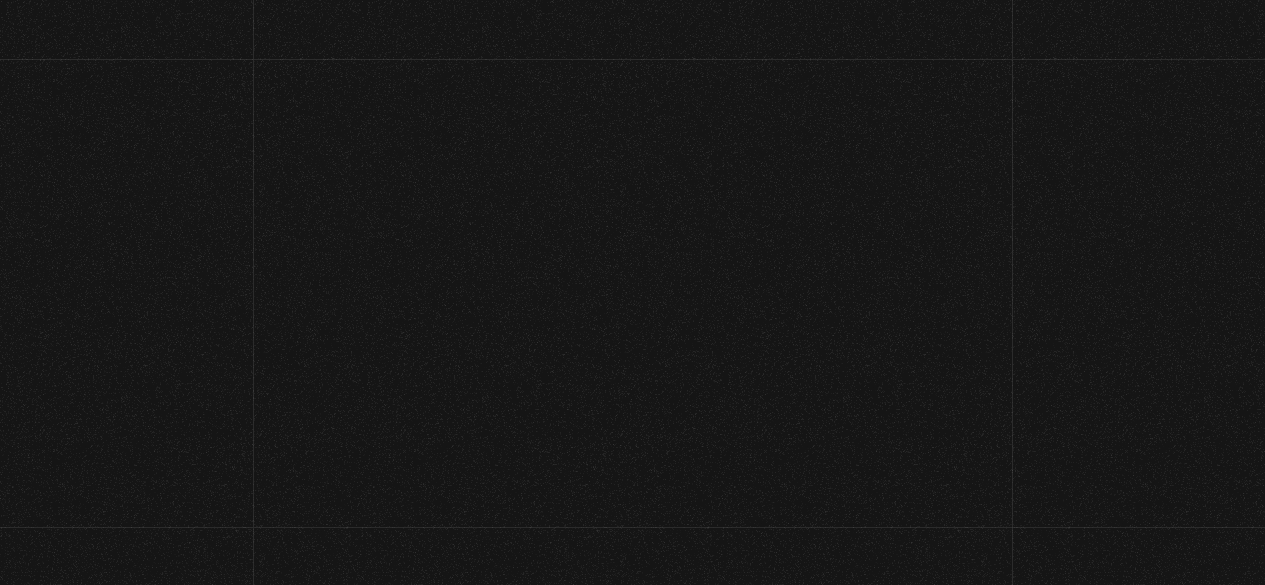 scroll, scrollTop: 0, scrollLeft: 0, axis: both 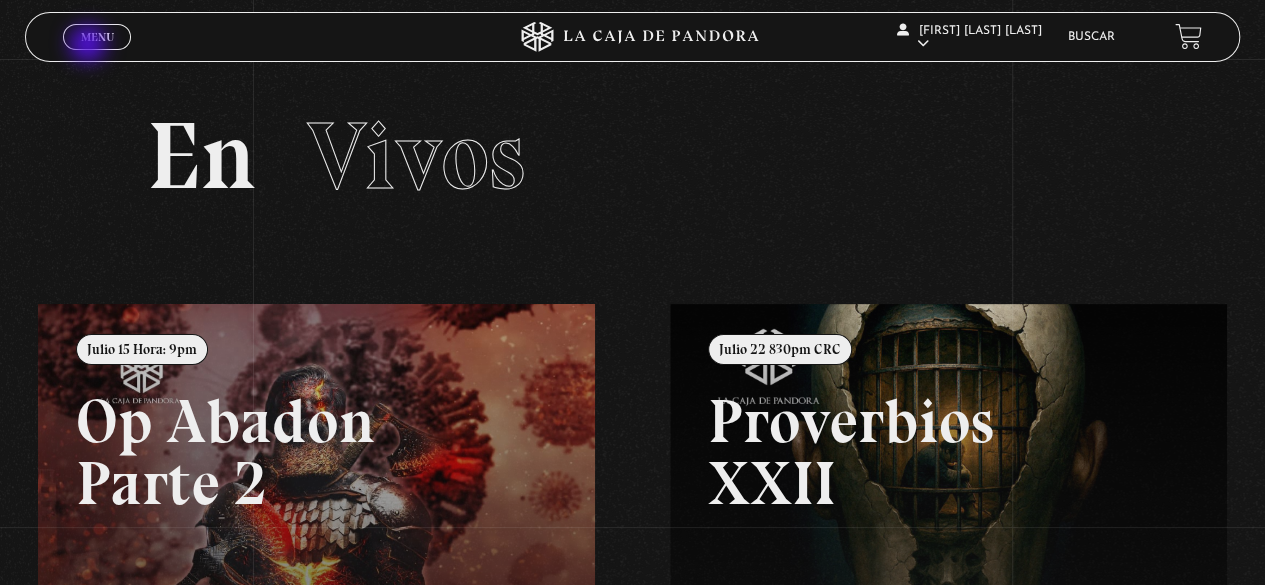 click on "Menu Cerrar" at bounding box center (97, 37) 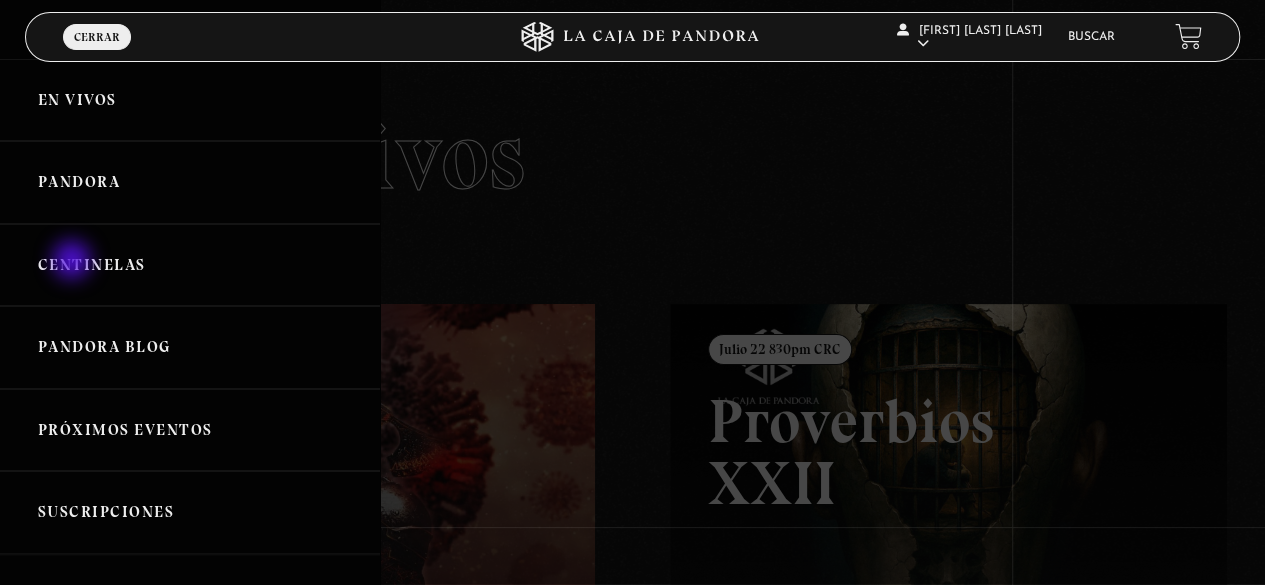 click on "Centinelas" at bounding box center [190, 265] 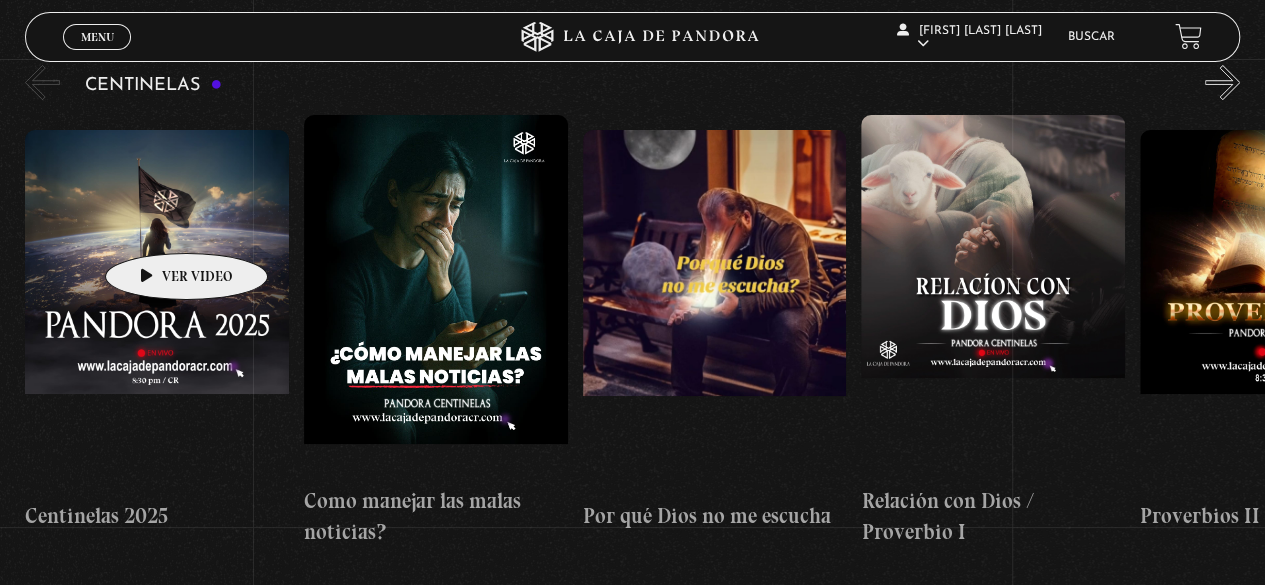 scroll, scrollTop: 212, scrollLeft: 0, axis: vertical 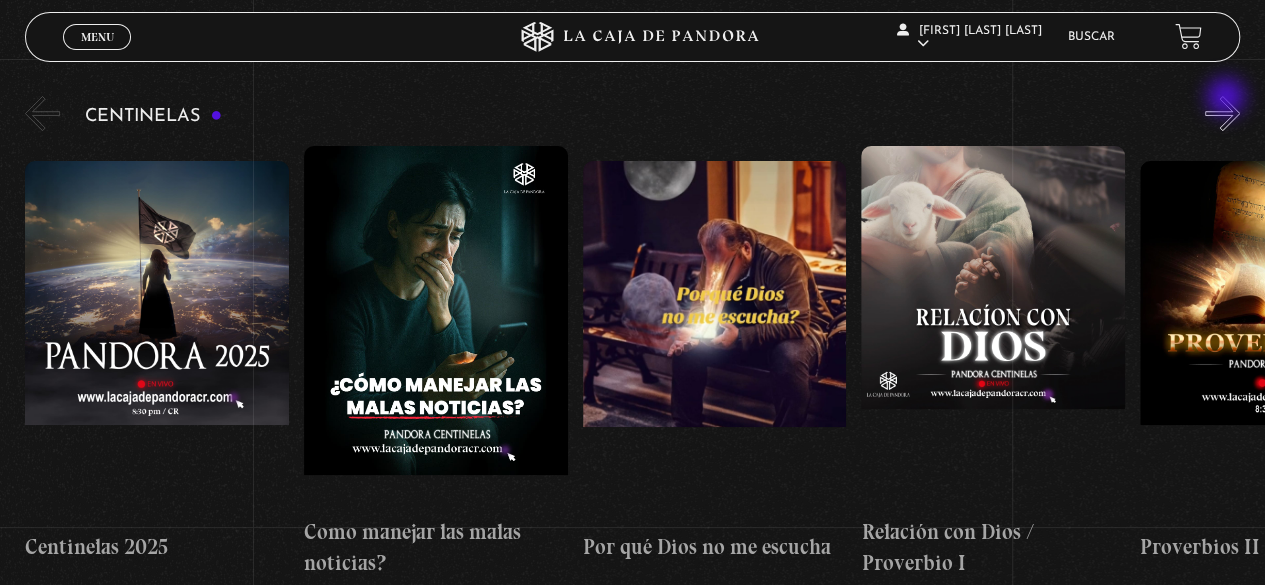 click on "»" at bounding box center [1222, 113] 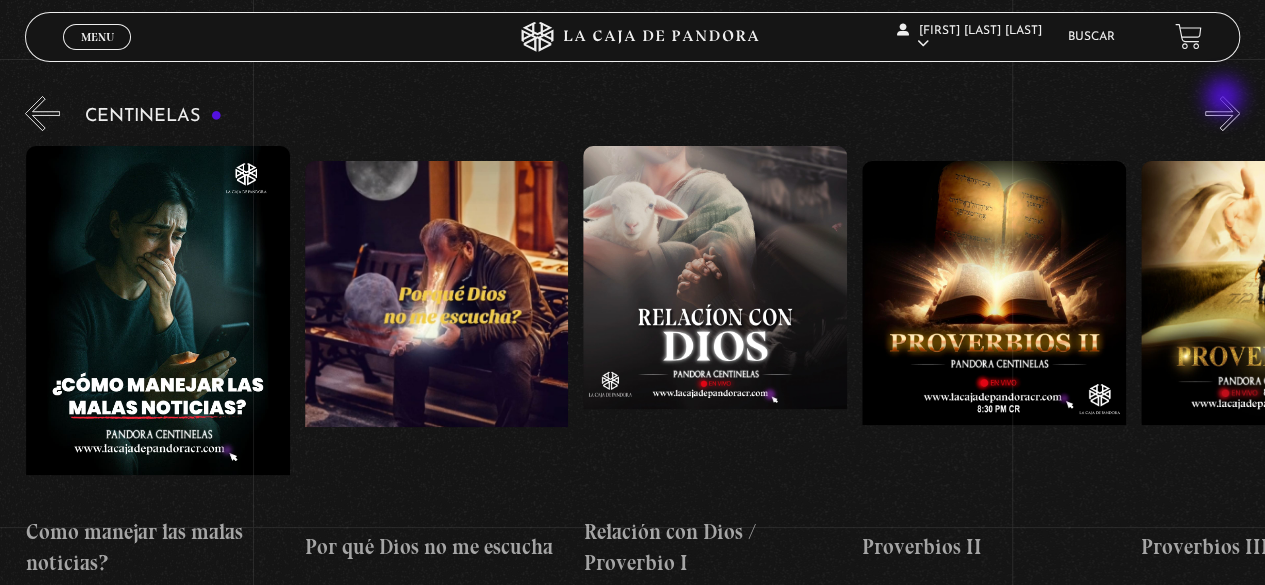 scroll, scrollTop: 0, scrollLeft: 278, axis: horizontal 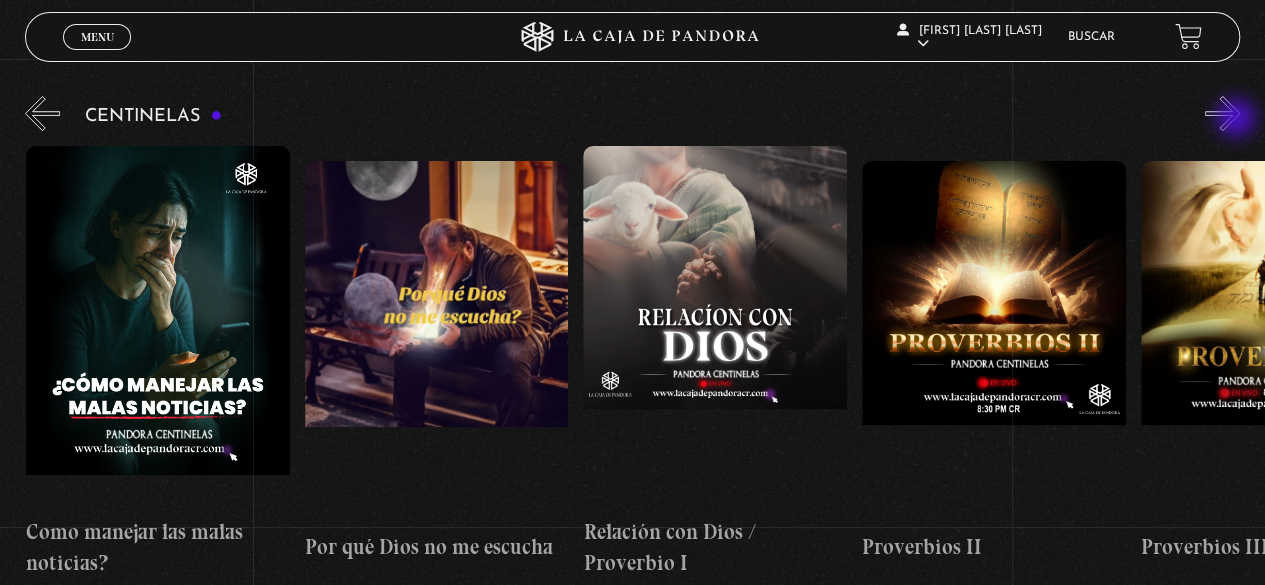 click on "»" at bounding box center (1222, 113) 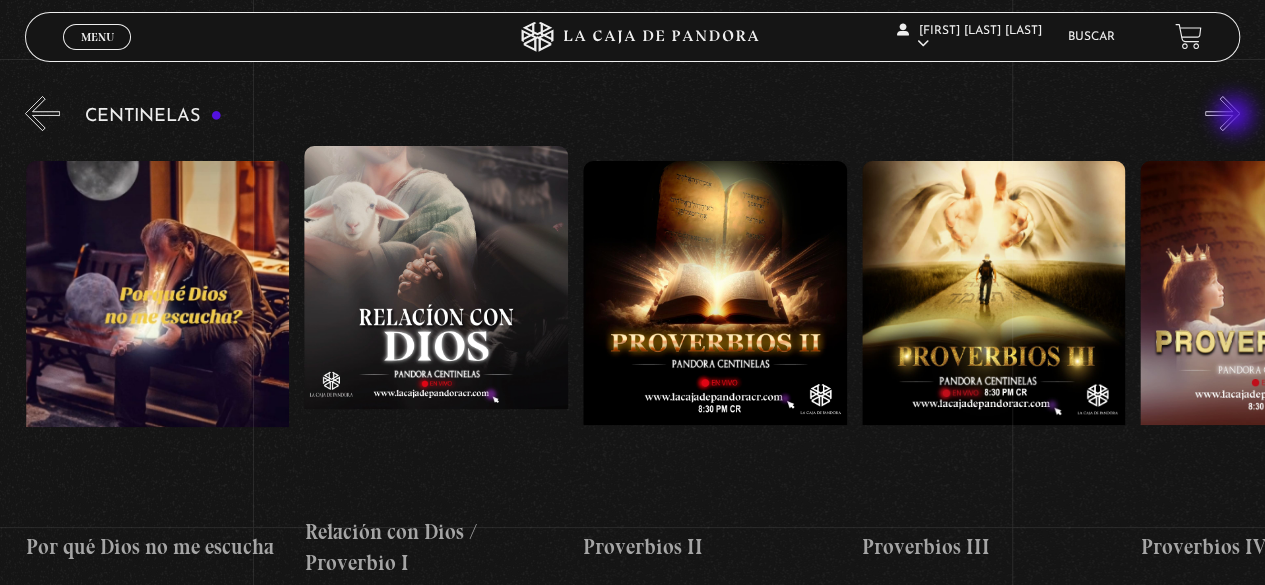 click on "»" at bounding box center (1222, 113) 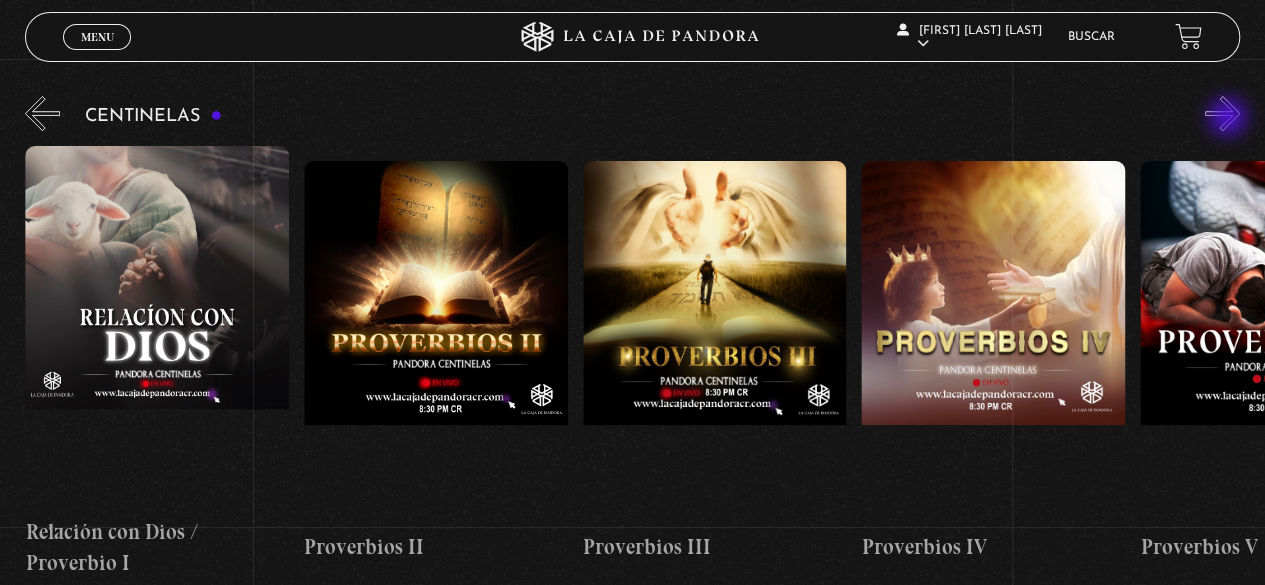 click on "»" at bounding box center [1222, 113] 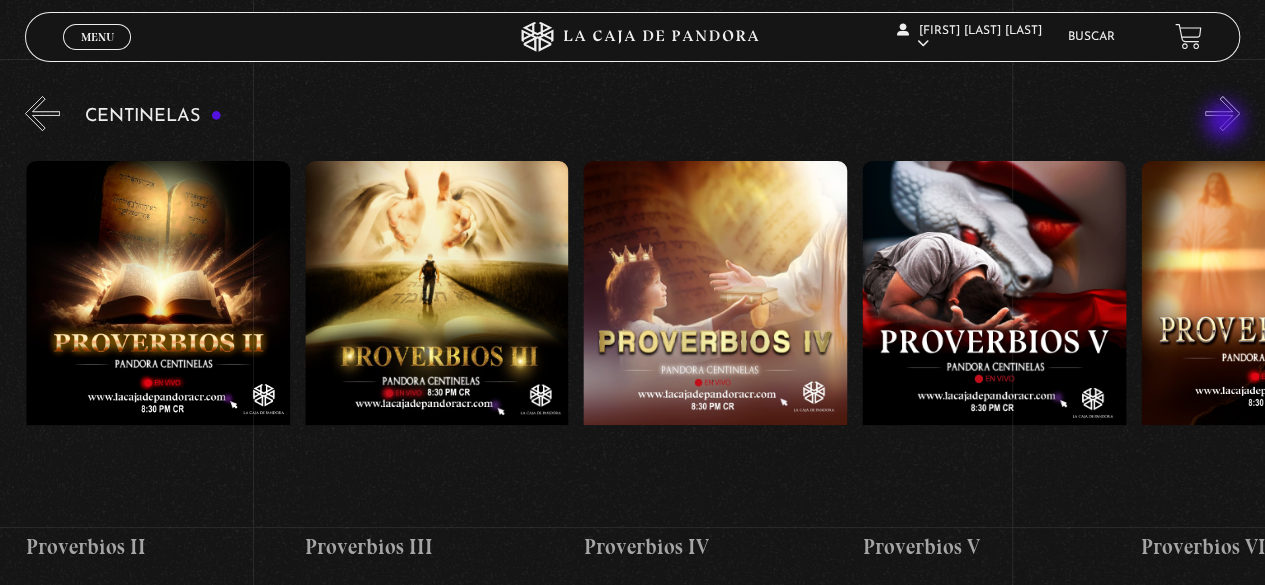 click on "»" at bounding box center [1222, 113] 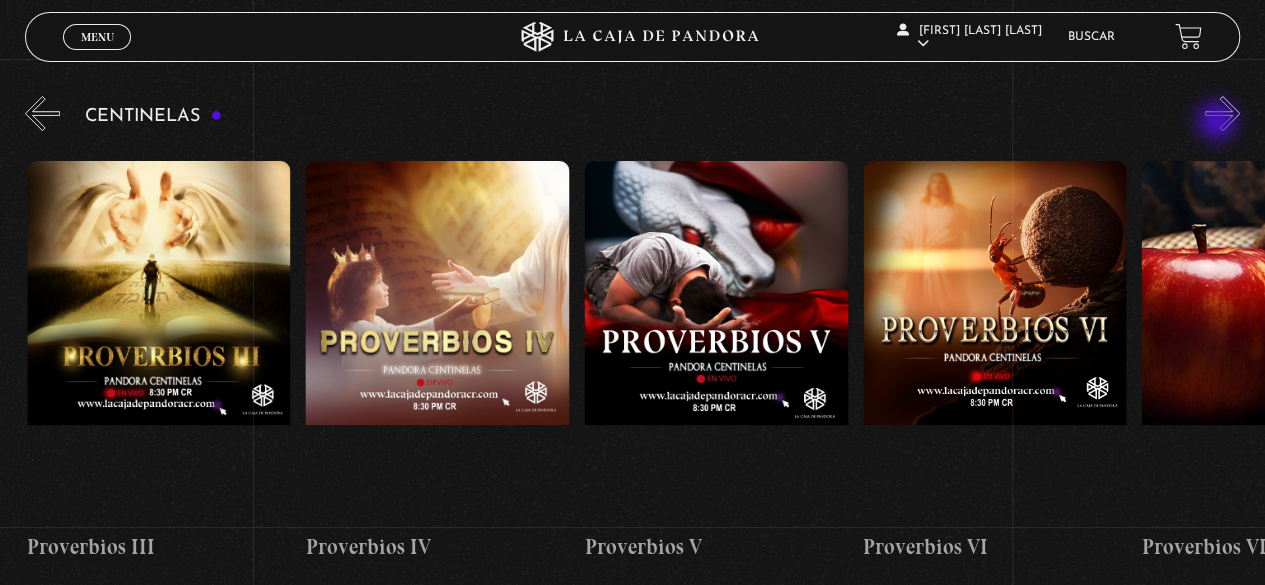 click on "Centinelas" at bounding box center [645, 335] 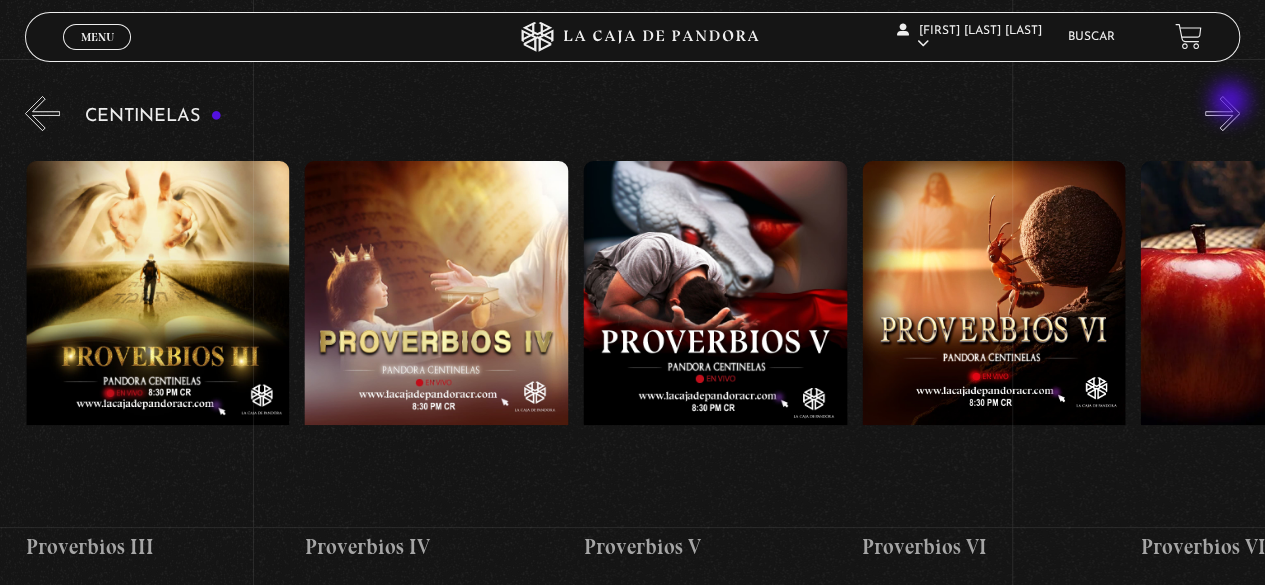 click on "»" at bounding box center [1222, 113] 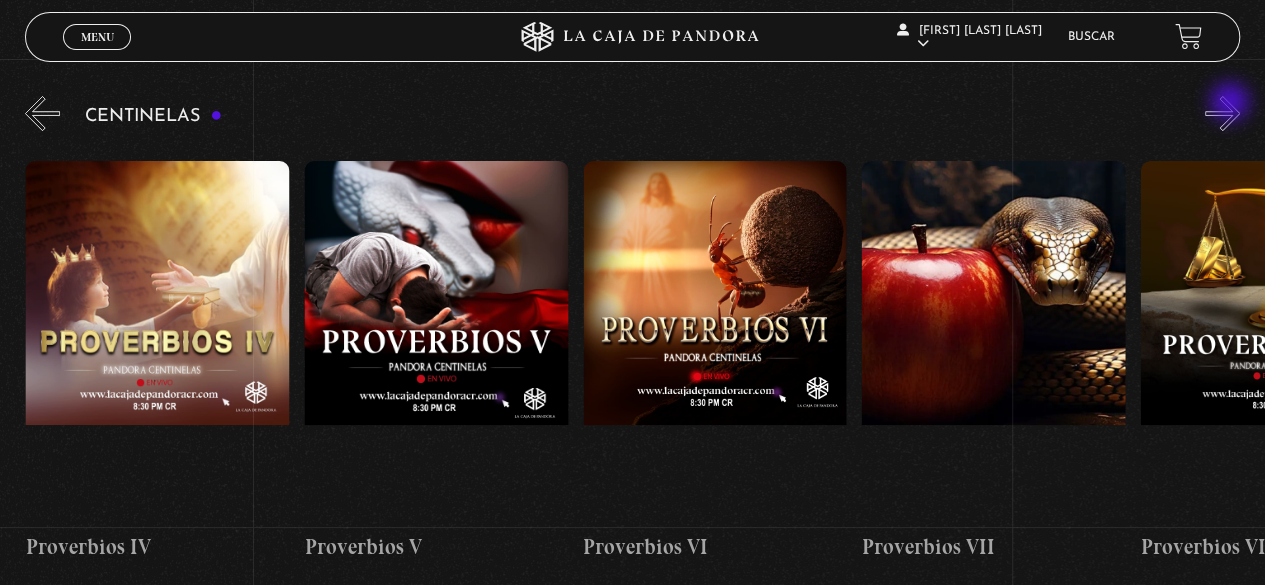 click on "»" at bounding box center [1222, 113] 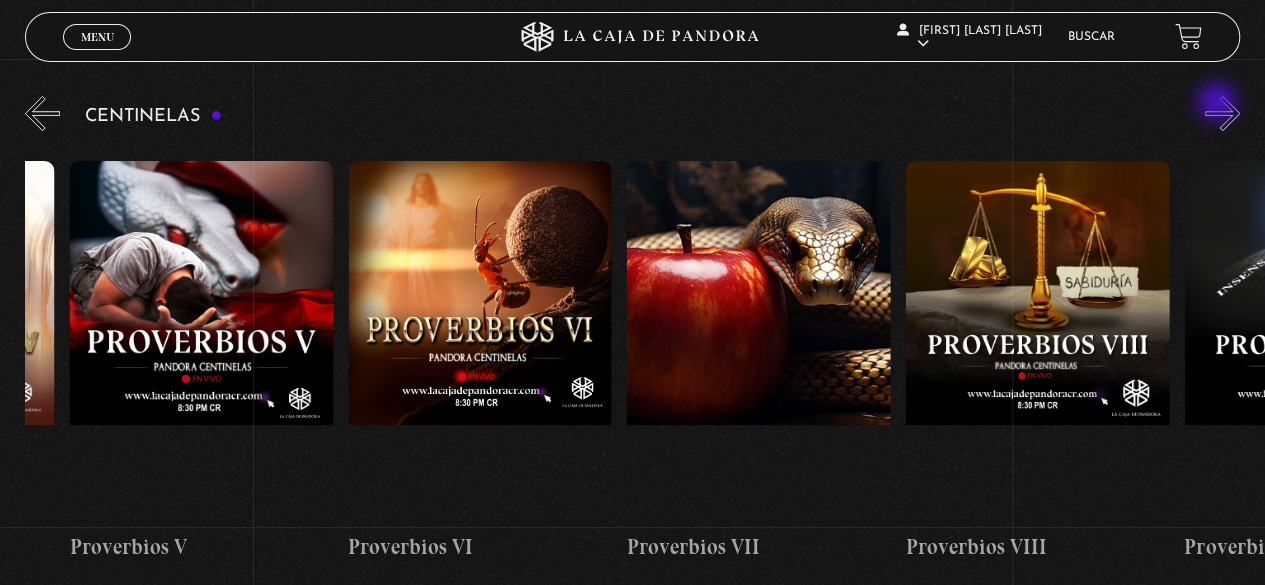 scroll, scrollTop: 0, scrollLeft: 1950, axis: horizontal 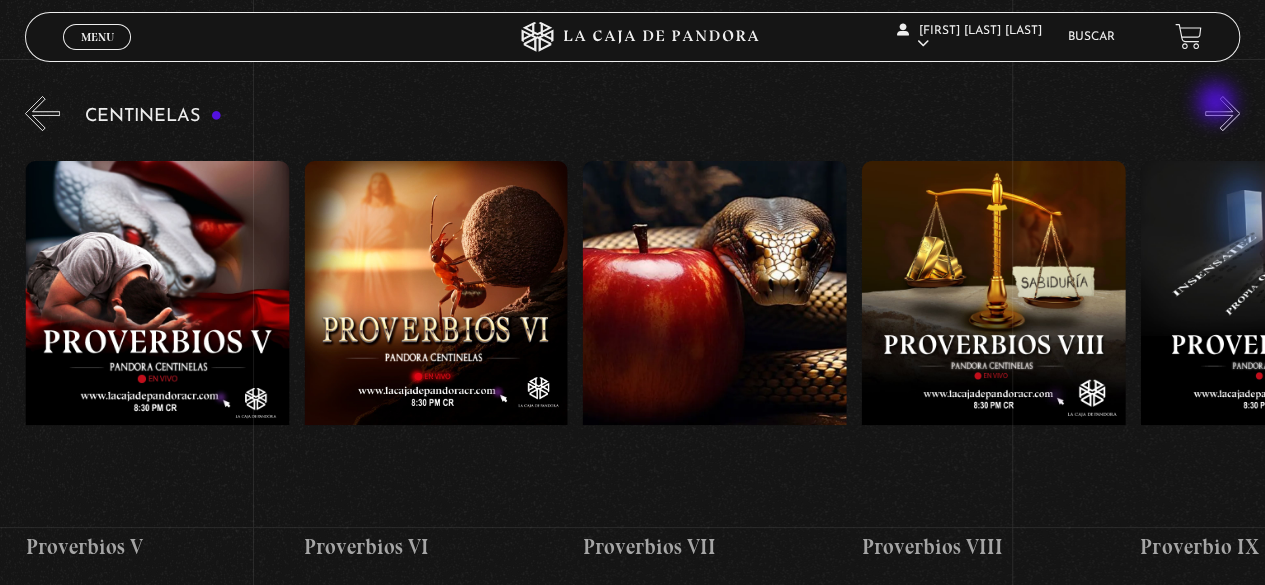 click on "Centinelas" at bounding box center (645, 335) 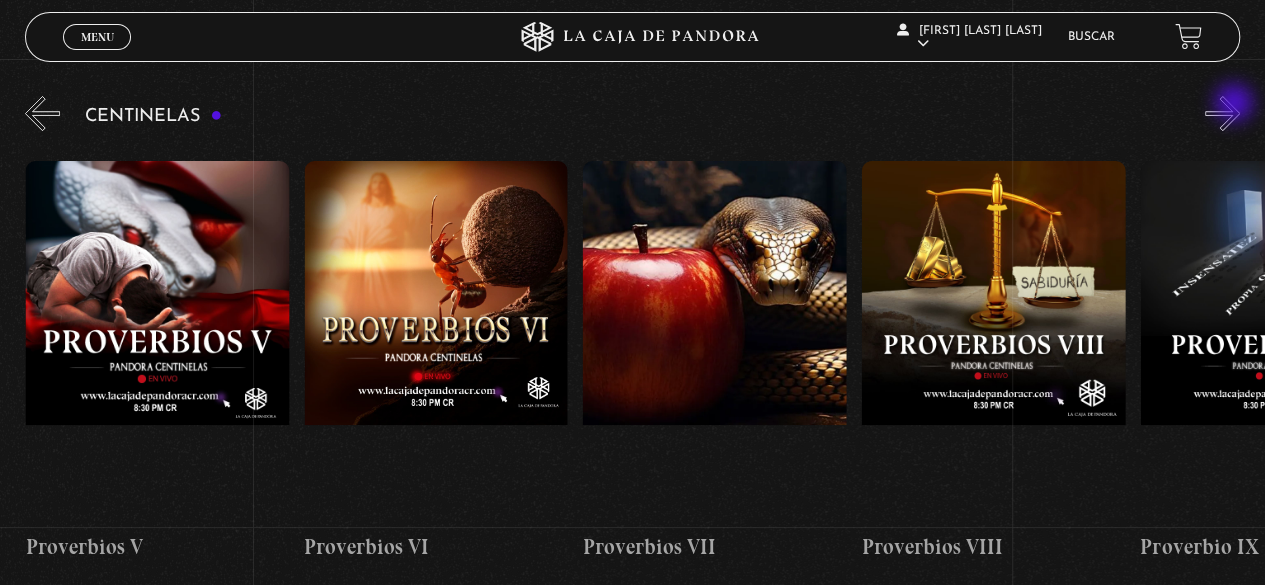 click on "»" at bounding box center (1222, 113) 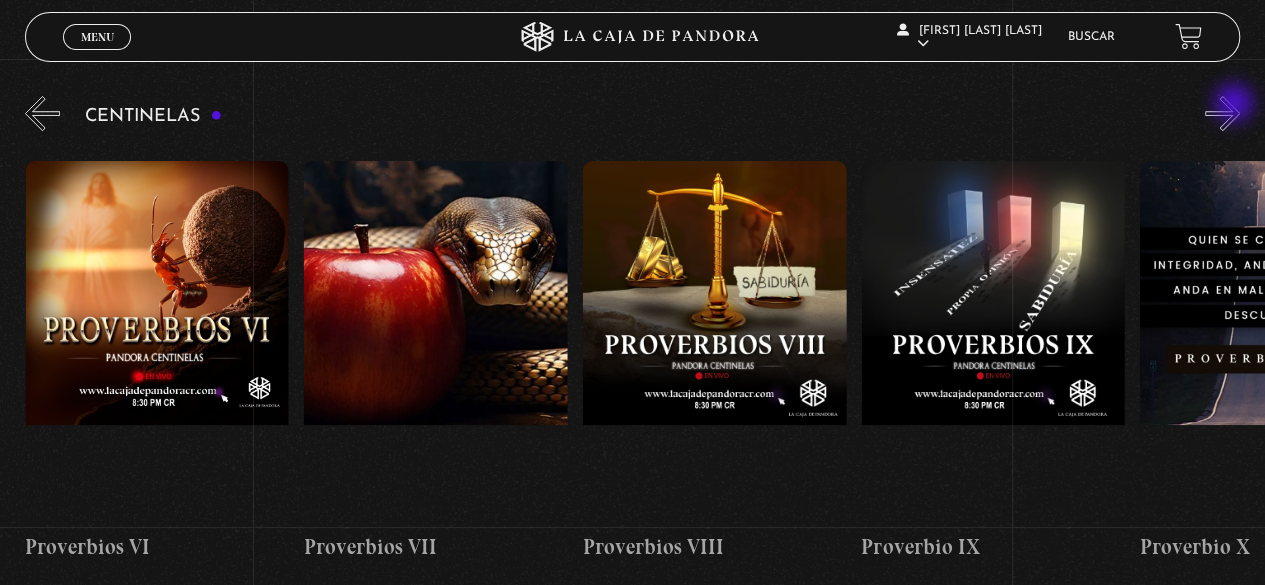 click on "»" at bounding box center (1222, 113) 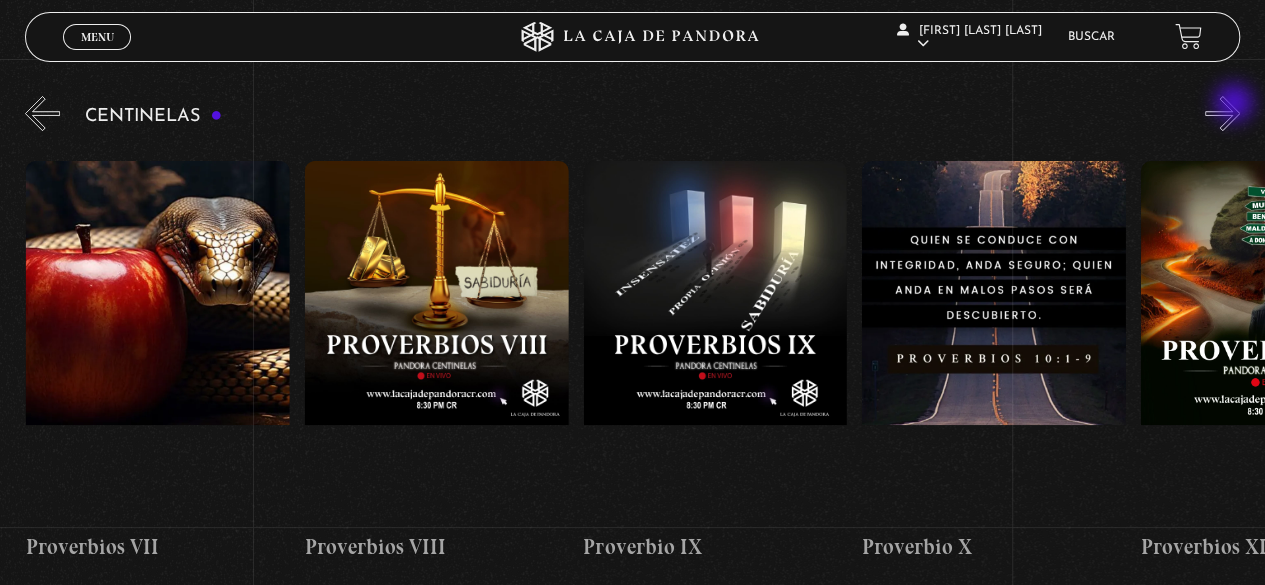 scroll, scrollTop: 0, scrollLeft: 2508, axis: horizontal 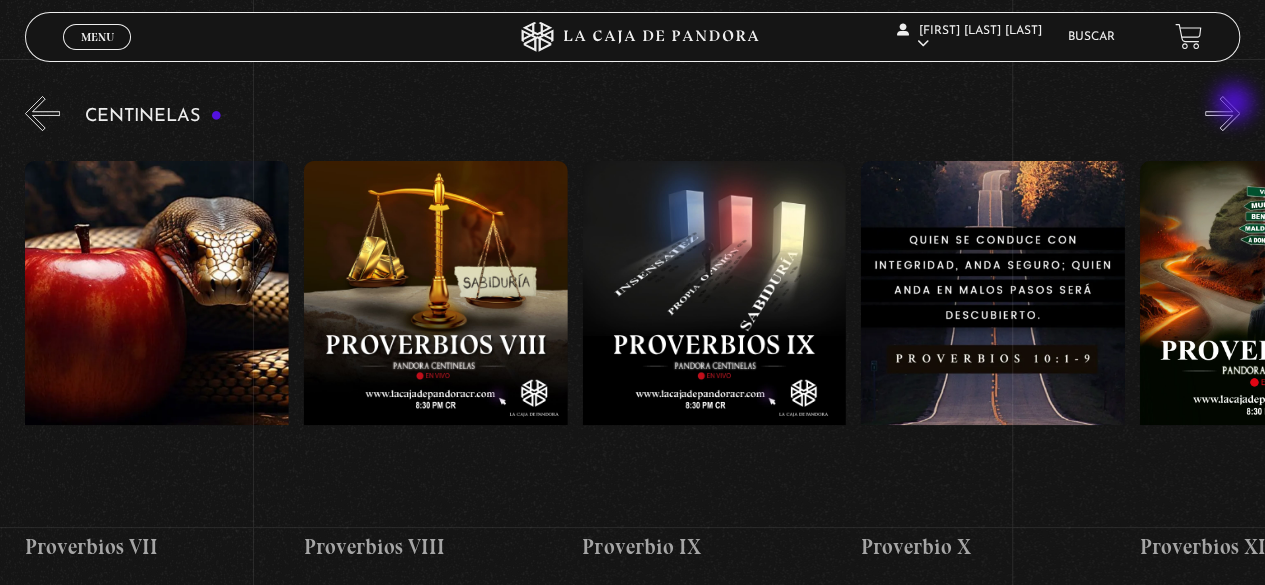 click on "»" at bounding box center [1222, 113] 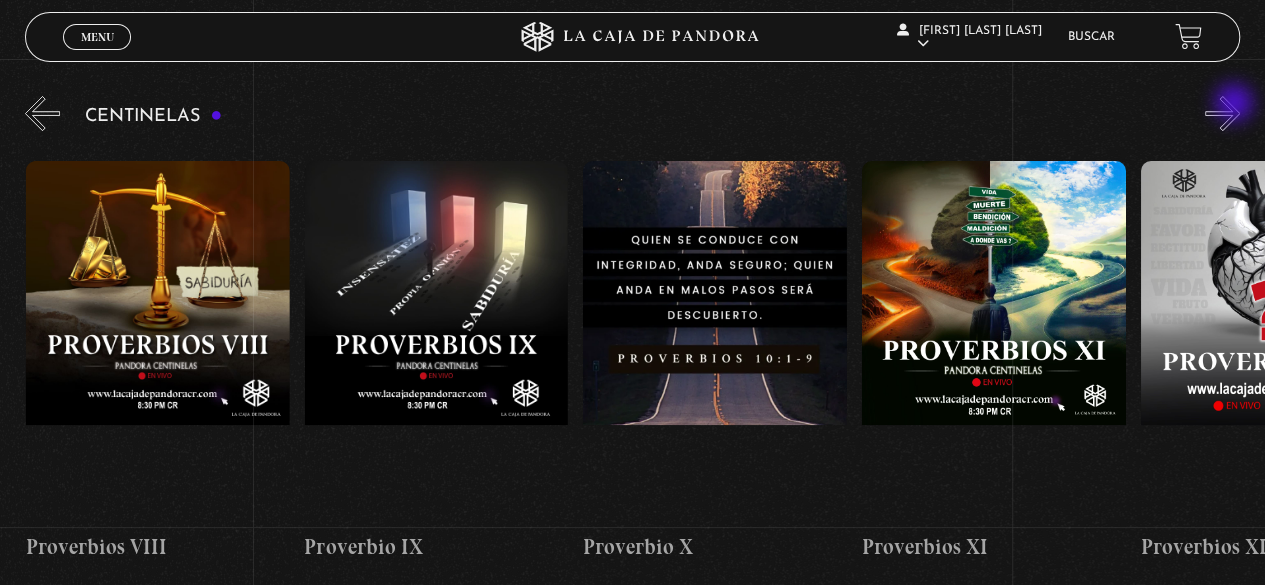click on "»" at bounding box center [1222, 113] 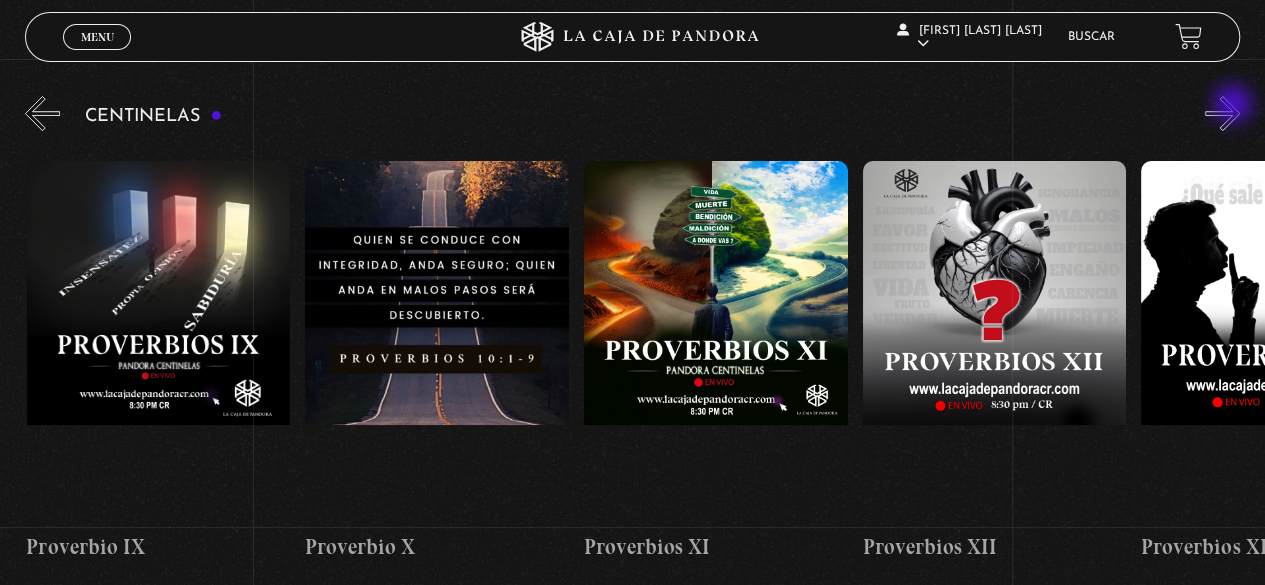 scroll, scrollTop: 0, scrollLeft: 3065, axis: horizontal 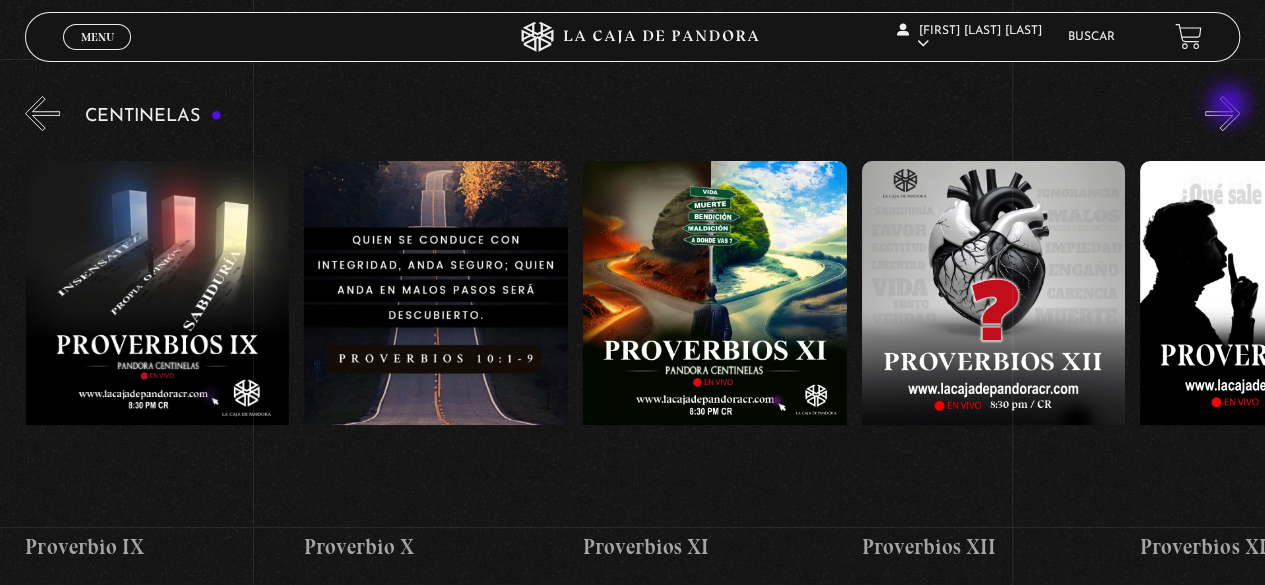 click on "»" at bounding box center (1222, 113) 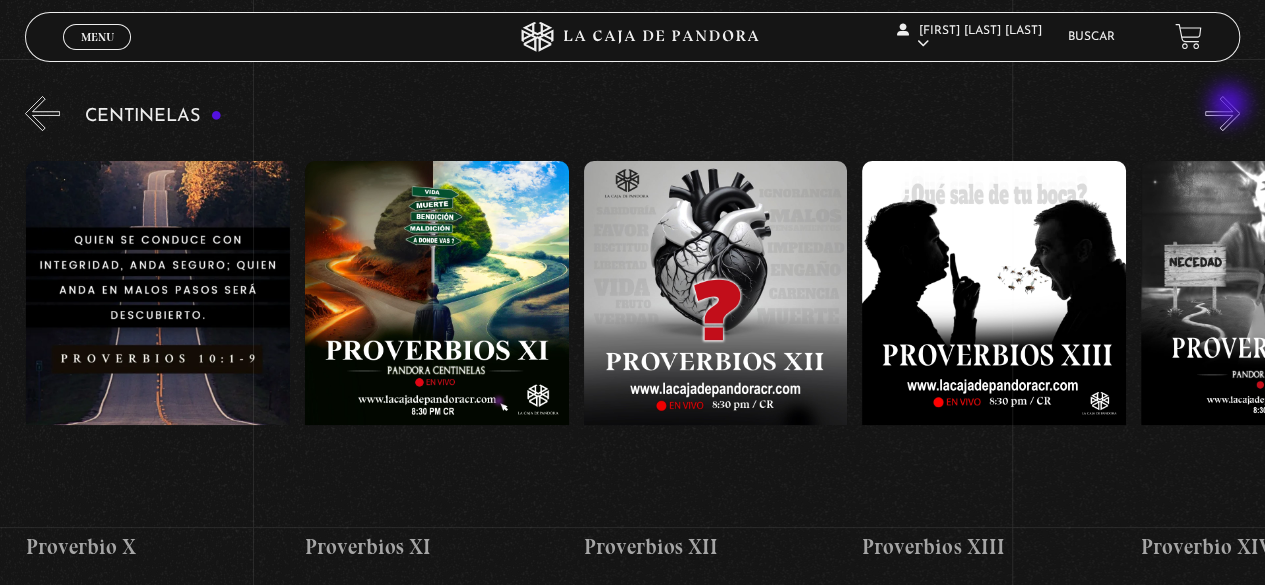scroll, scrollTop: 0, scrollLeft: 3344, axis: horizontal 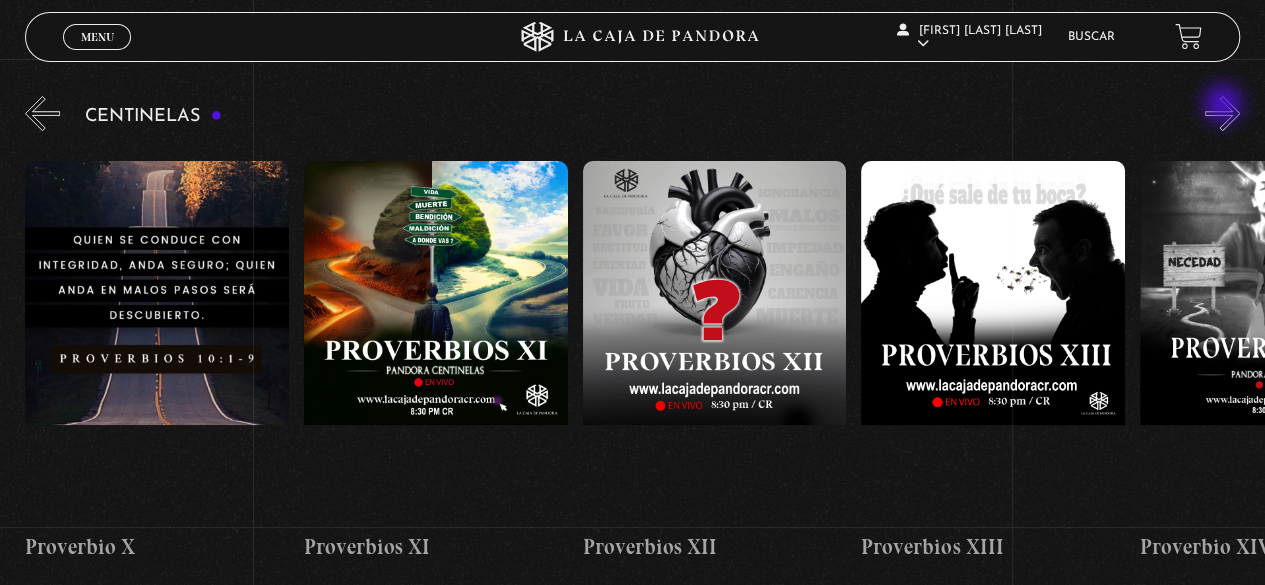 click on "»" at bounding box center (1222, 113) 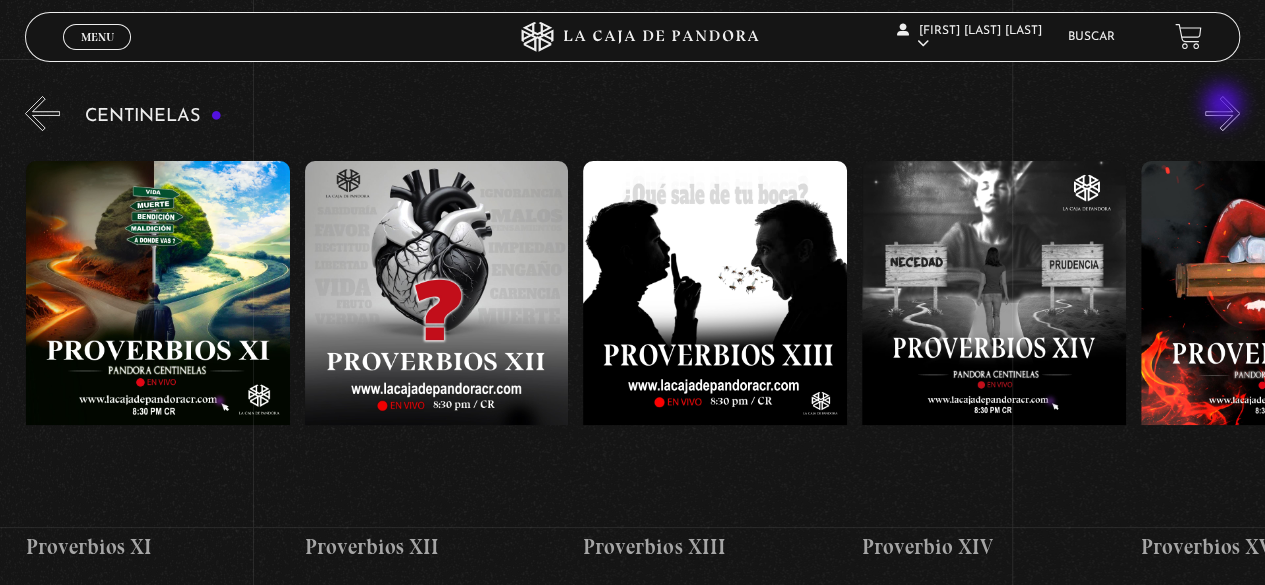 click on "»" at bounding box center (1222, 113) 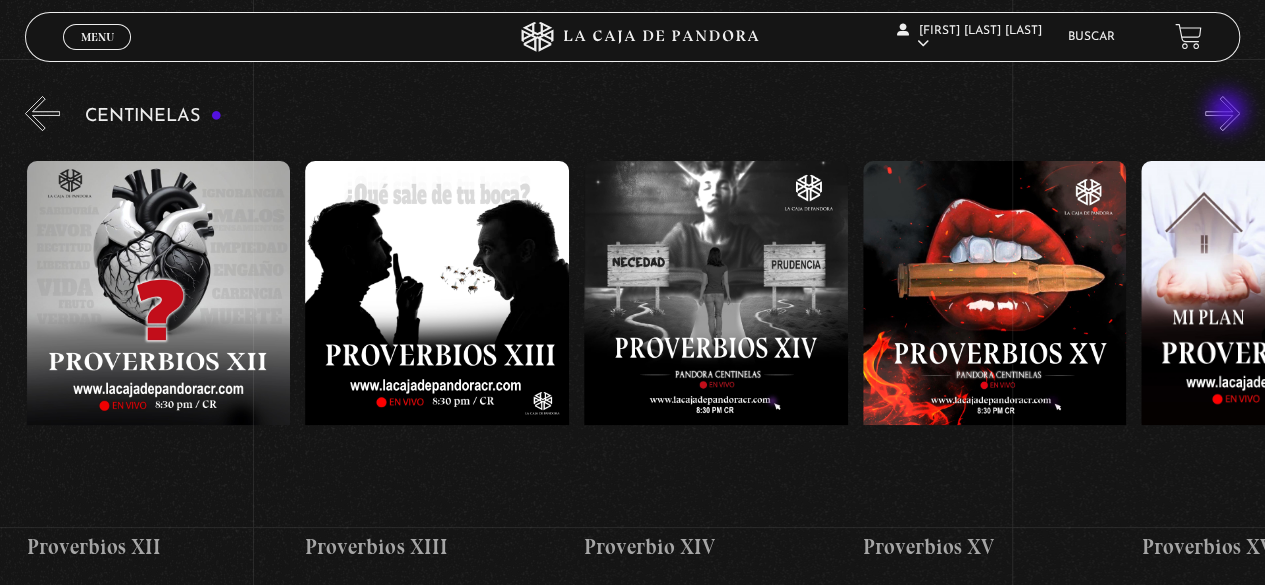 click on "»" at bounding box center (1222, 113) 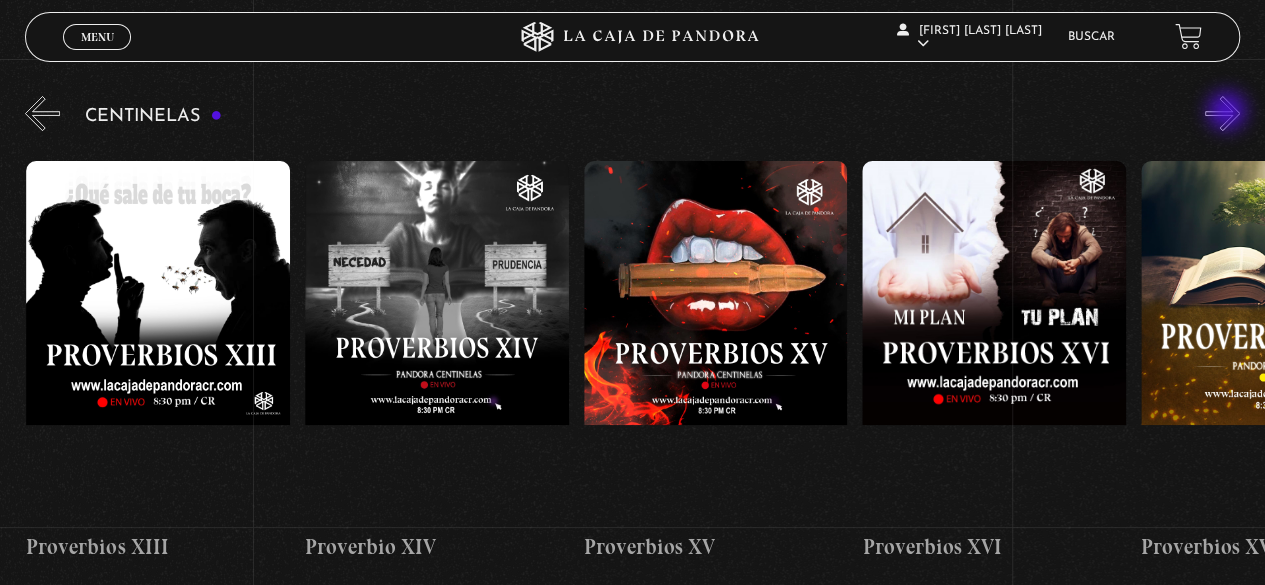 click on "»" at bounding box center [1222, 113] 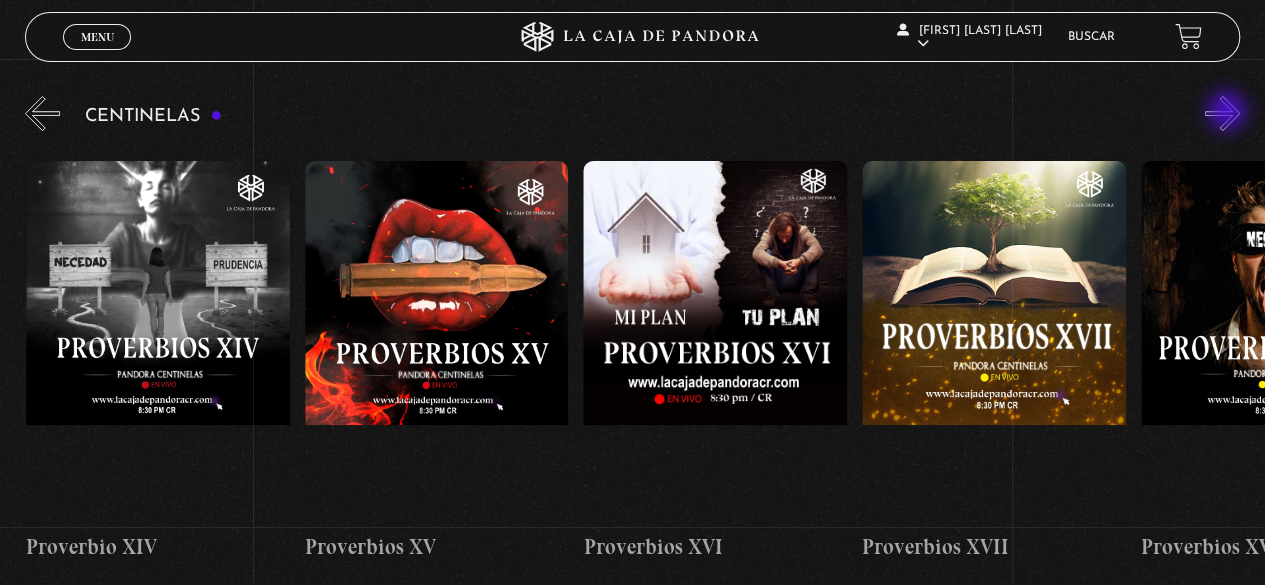scroll, scrollTop: 0, scrollLeft: 4458, axis: horizontal 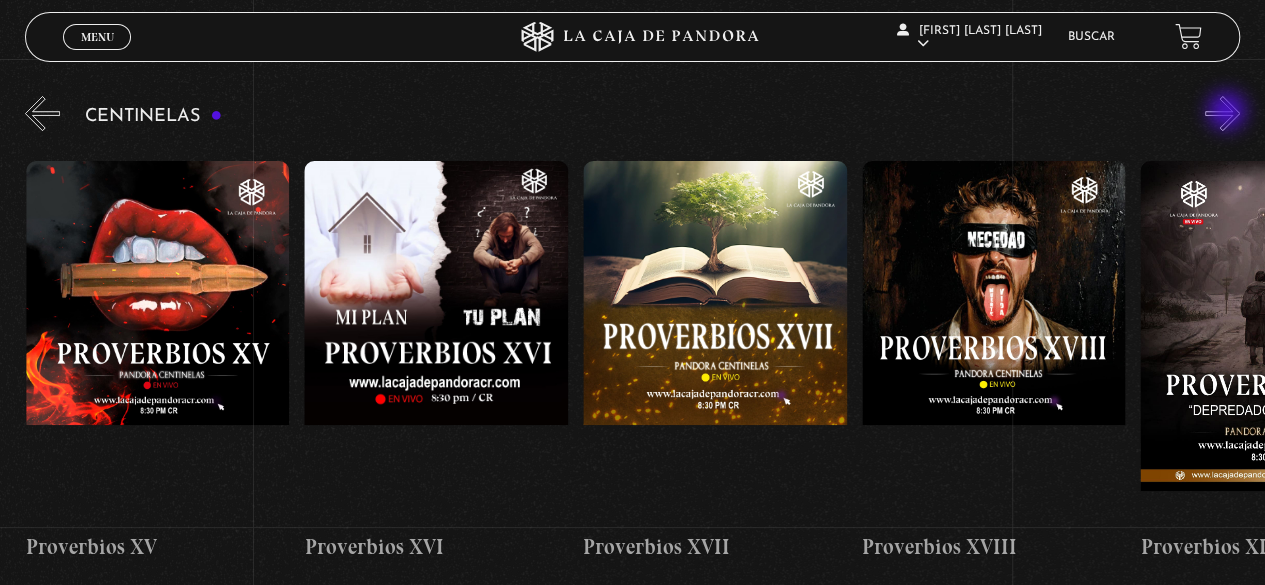 click on "»" at bounding box center [1222, 113] 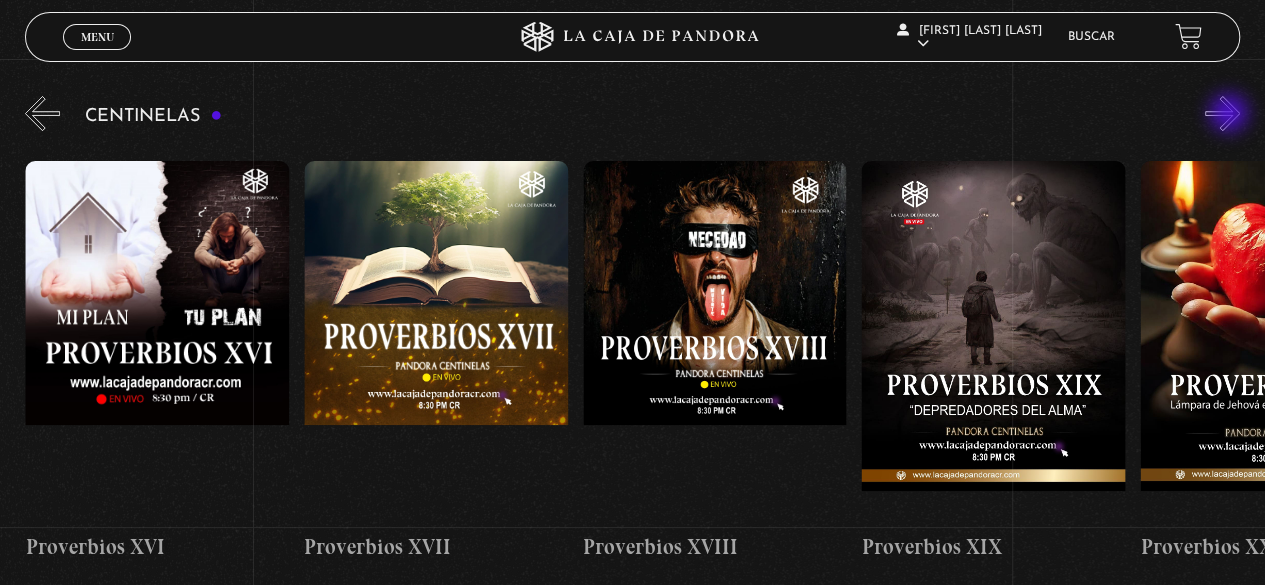 click on "»" at bounding box center [1222, 113] 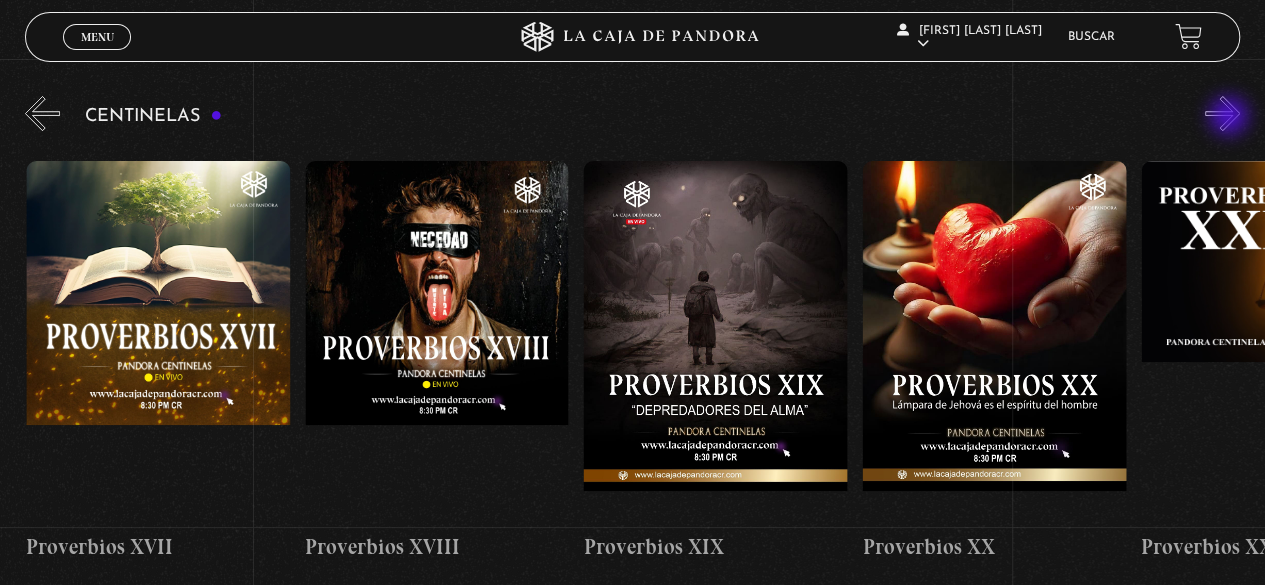 click on "»" at bounding box center (1222, 113) 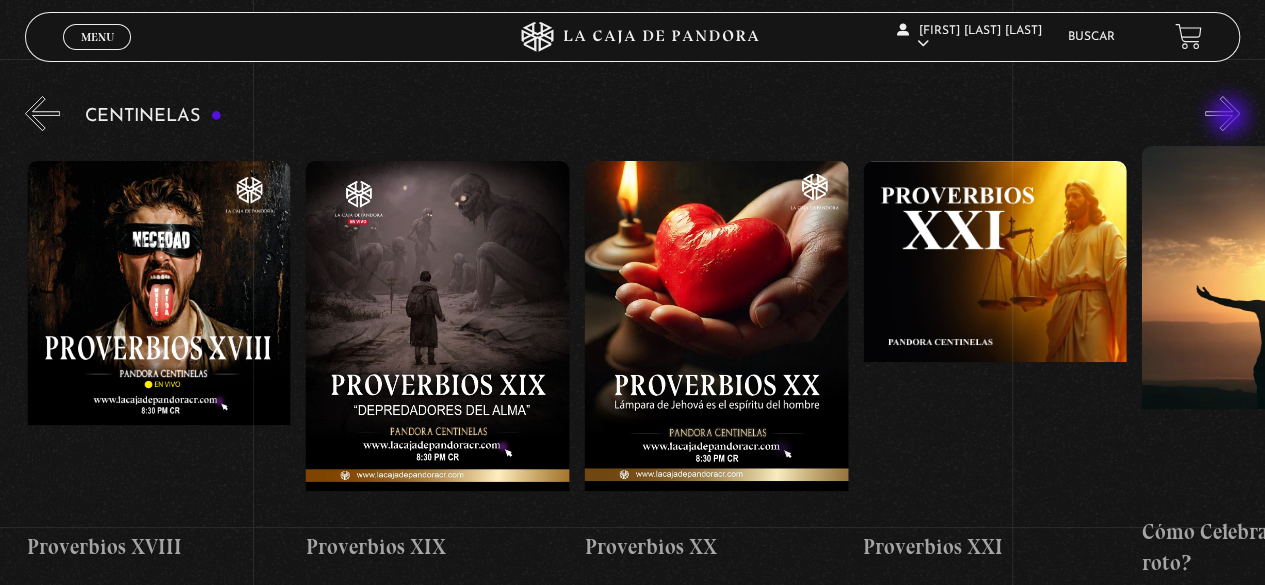 click on "»" at bounding box center [1222, 113] 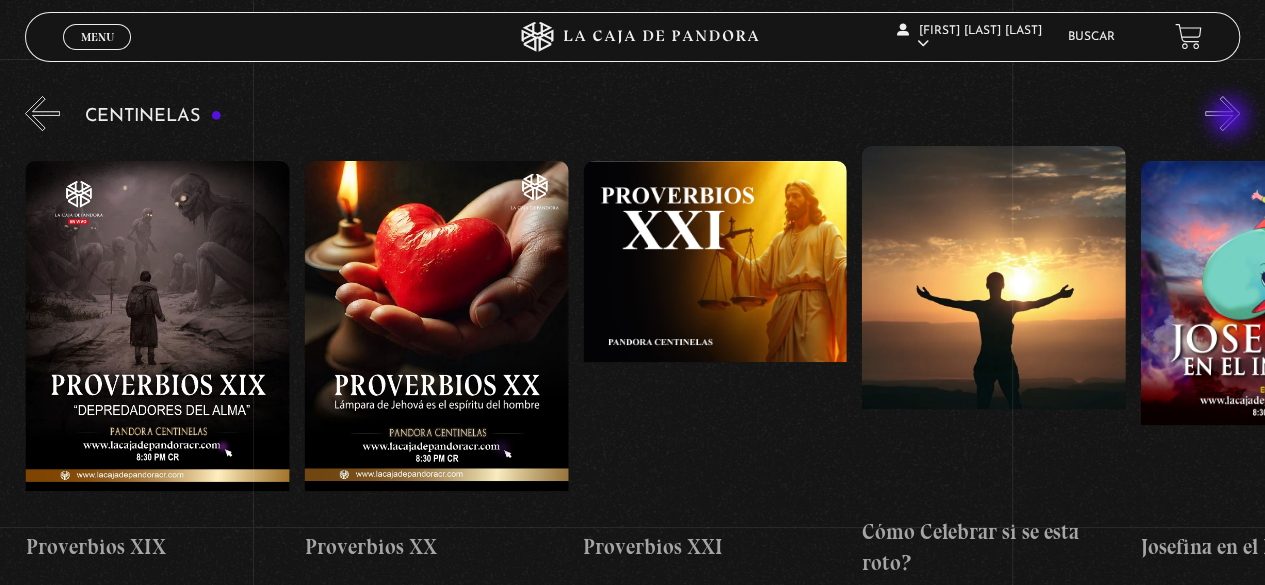 click on "»" at bounding box center [1222, 113] 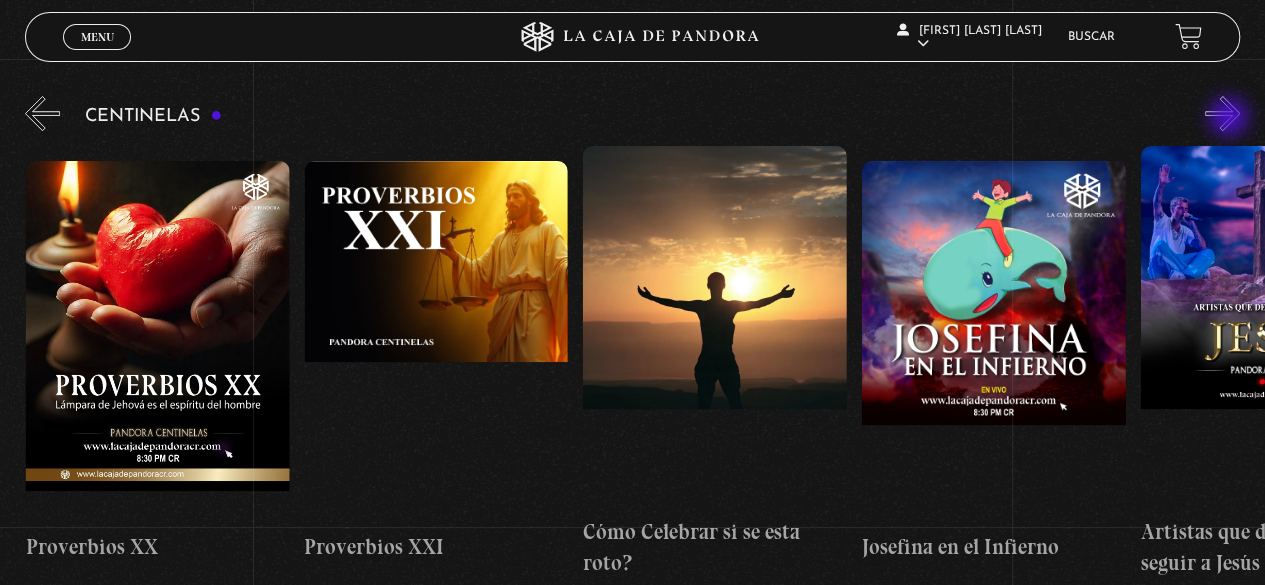 scroll, scrollTop: 0, scrollLeft: 6130, axis: horizontal 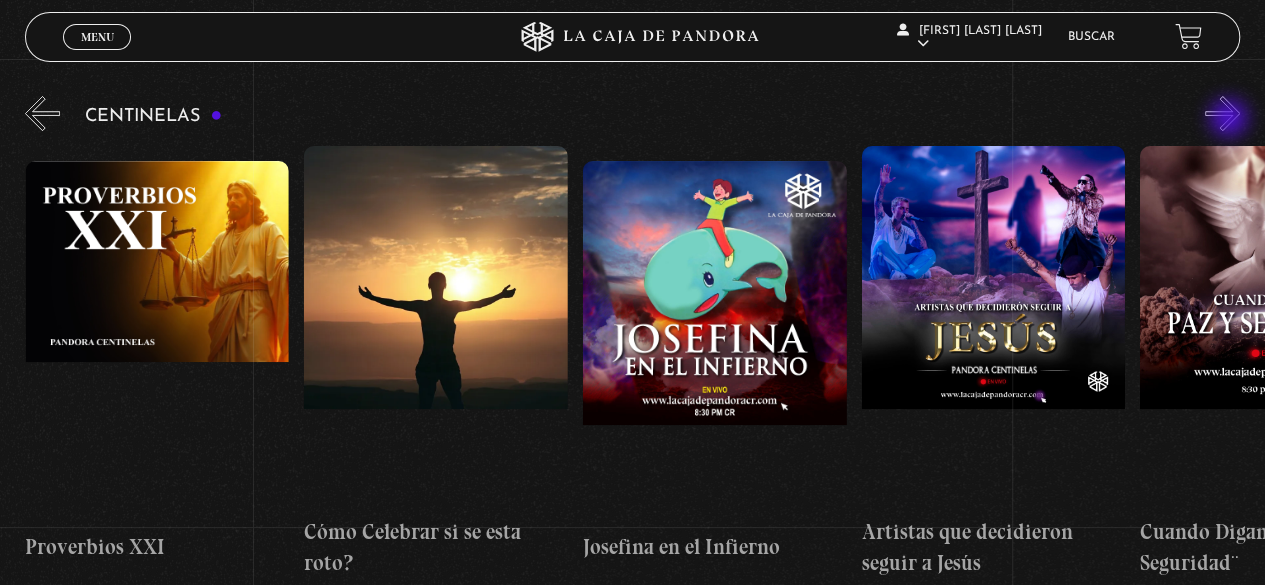 click on "»" at bounding box center (1222, 113) 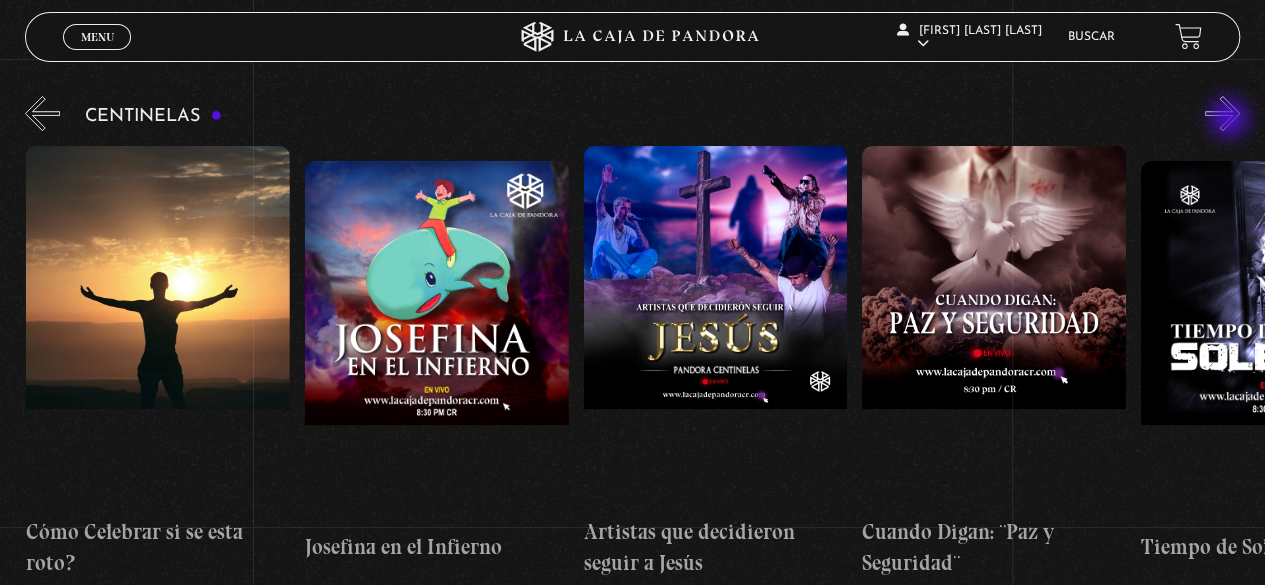 scroll, scrollTop: 0, scrollLeft: 6688, axis: horizontal 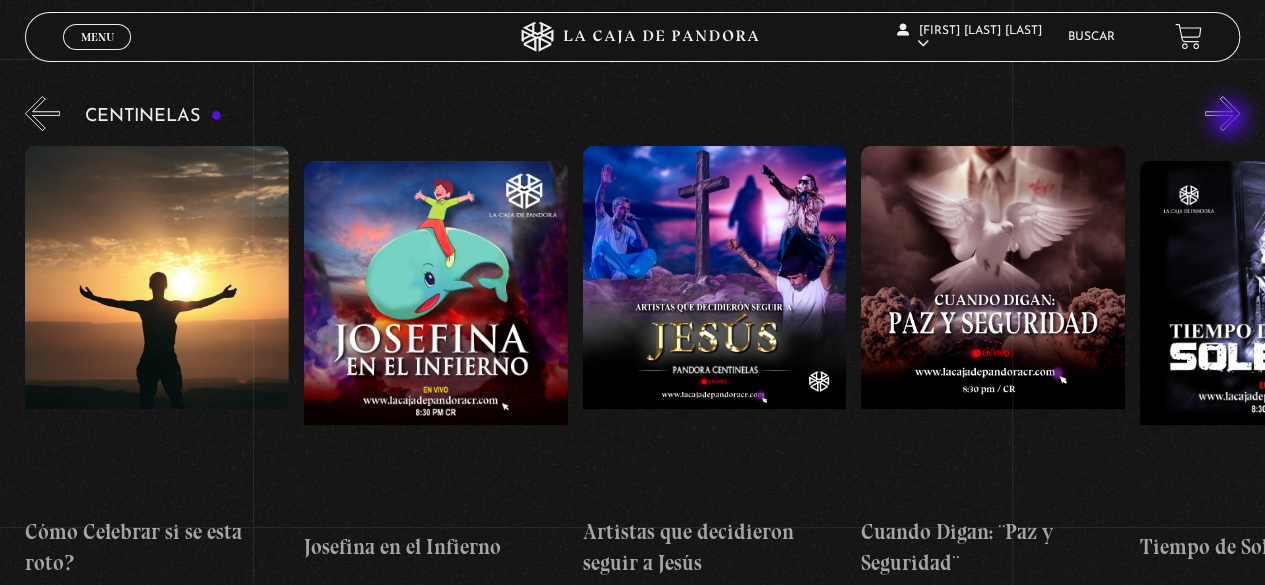 click on "»" at bounding box center (1222, 113) 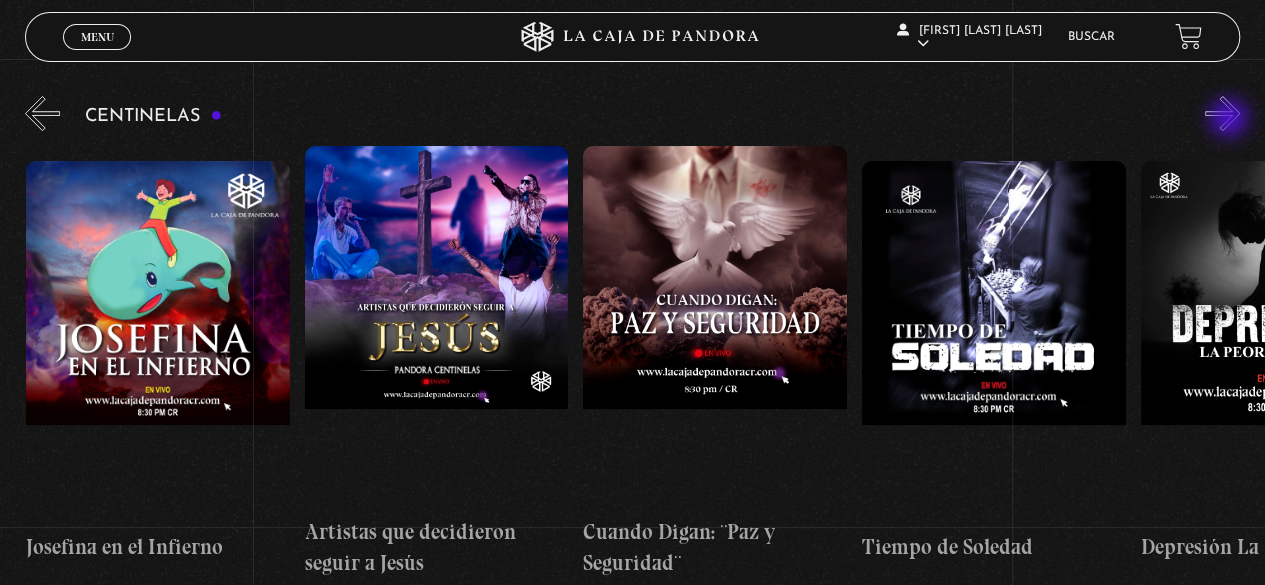 scroll, scrollTop: 0, scrollLeft: 6966, axis: horizontal 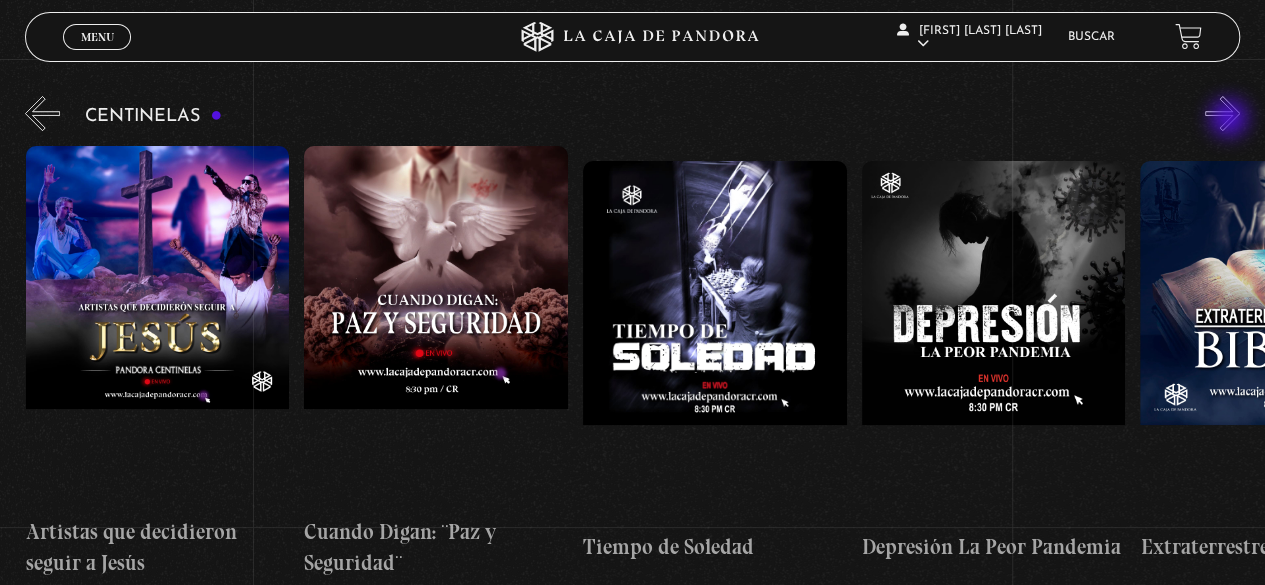 click on "»" at bounding box center (1222, 113) 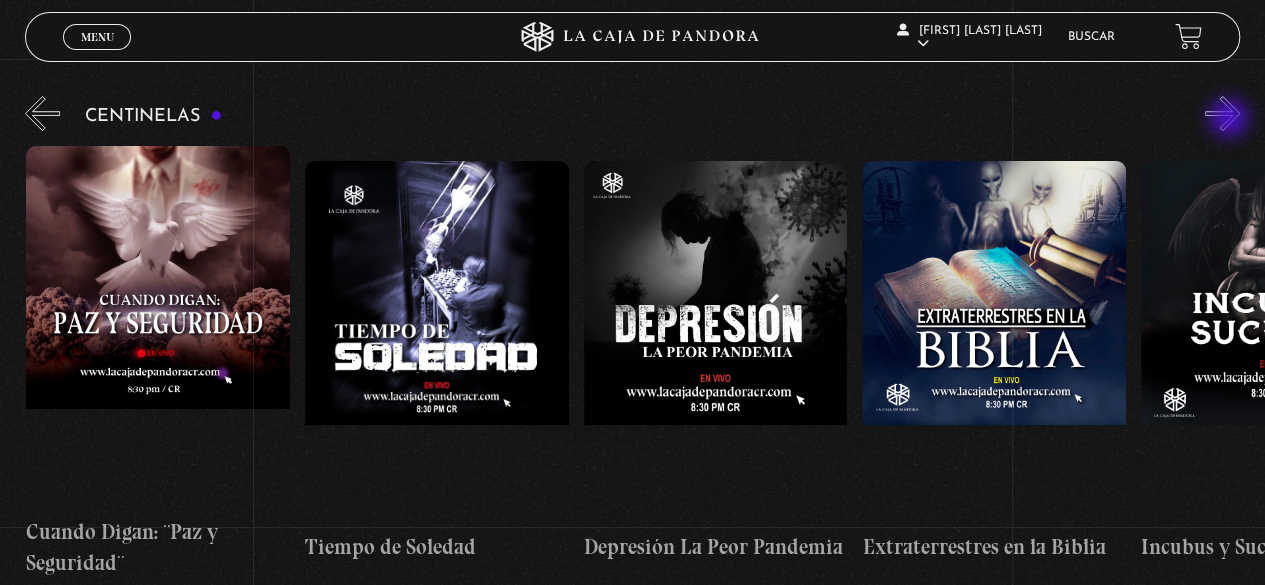 scroll, scrollTop: 0, scrollLeft: 7524, axis: horizontal 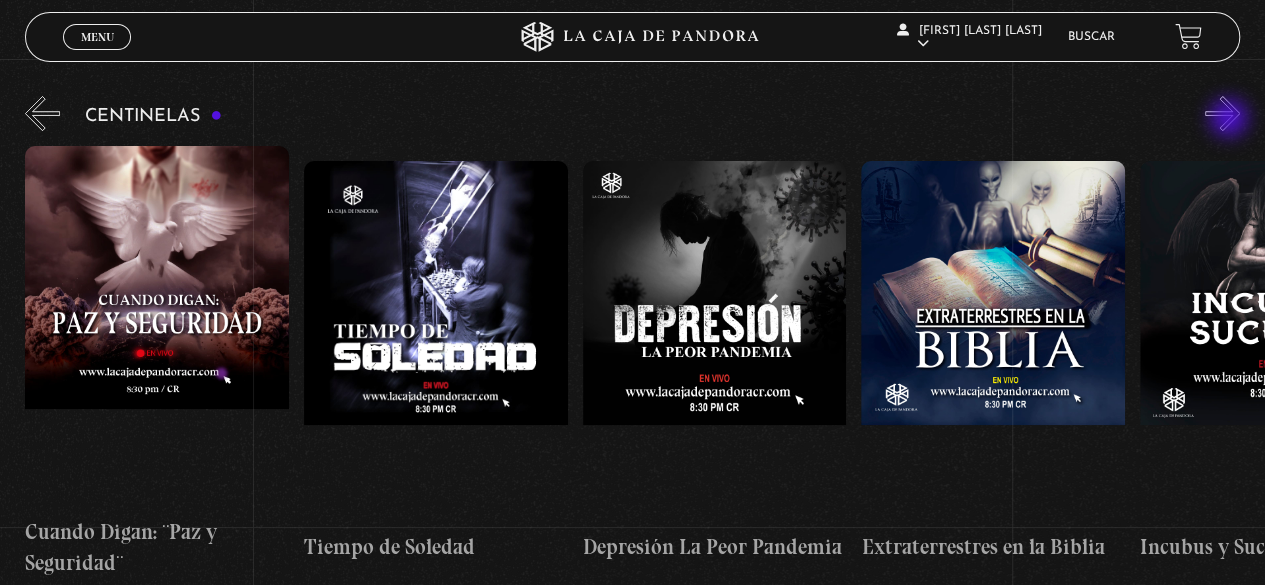 click on "»" at bounding box center (1222, 113) 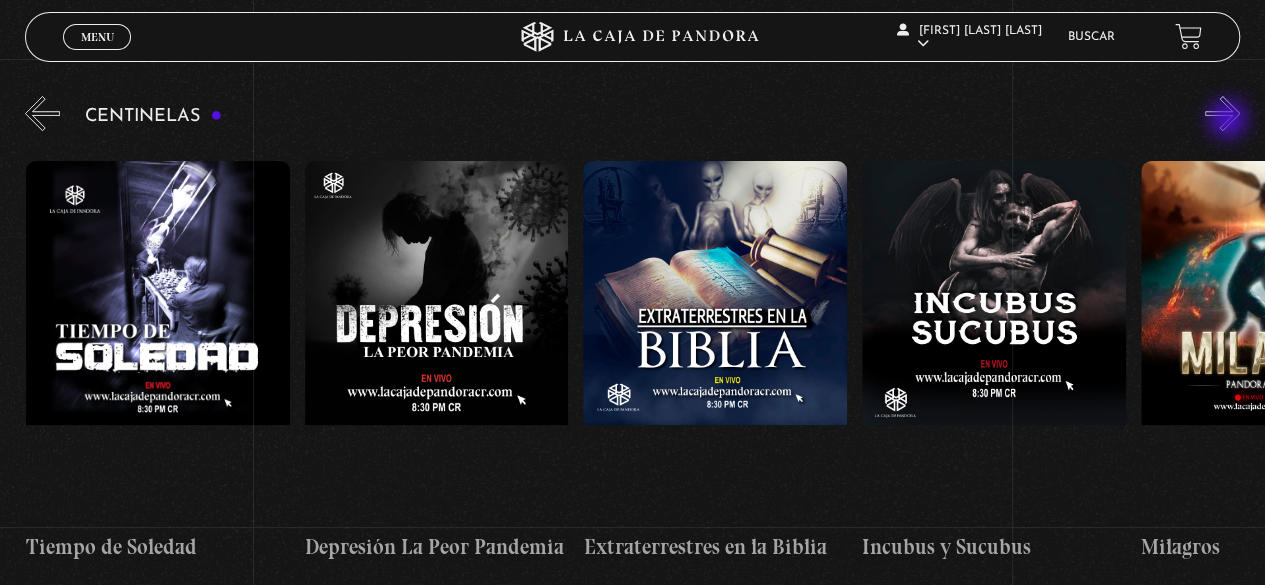 click on "»" at bounding box center [1222, 113] 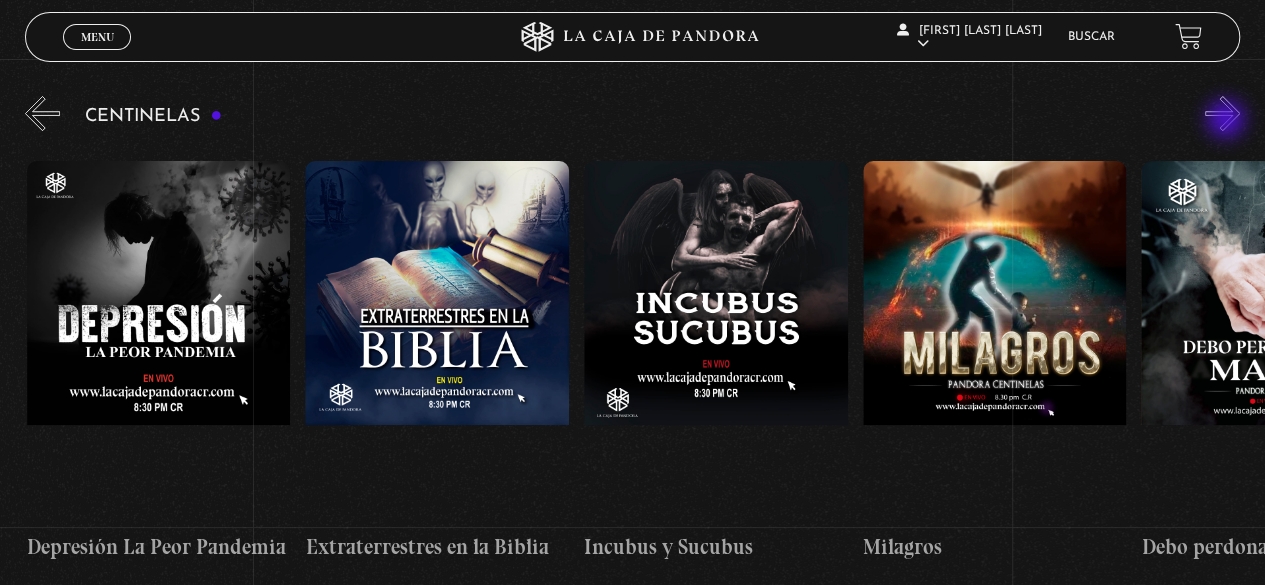 scroll, scrollTop: 0, scrollLeft: 8081, axis: horizontal 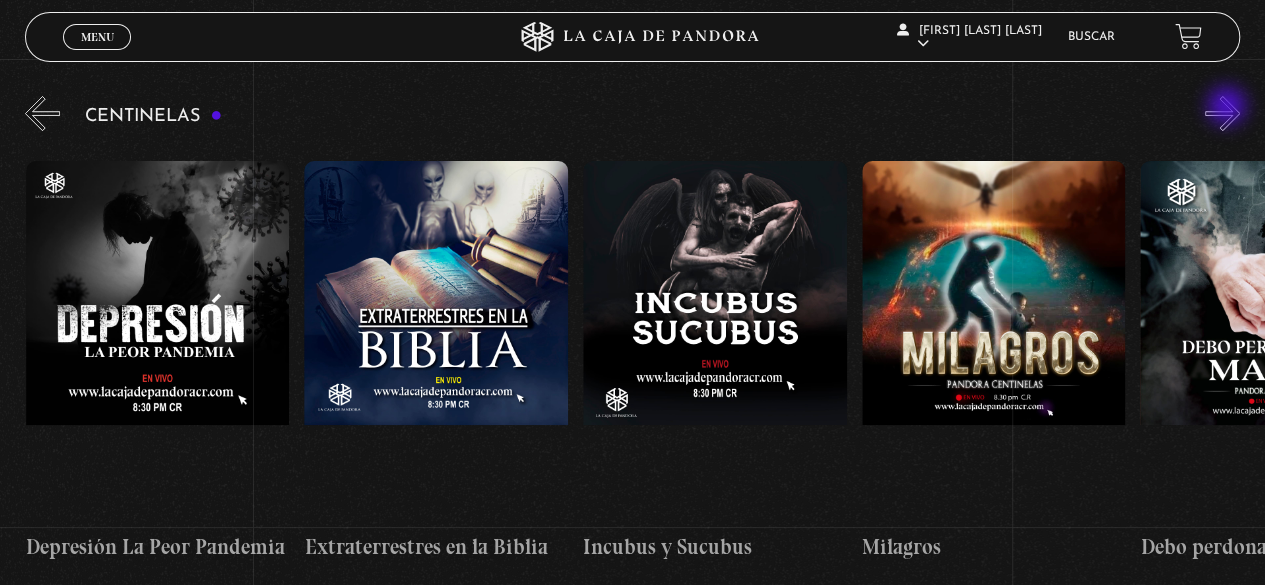 click on "»" at bounding box center (1222, 113) 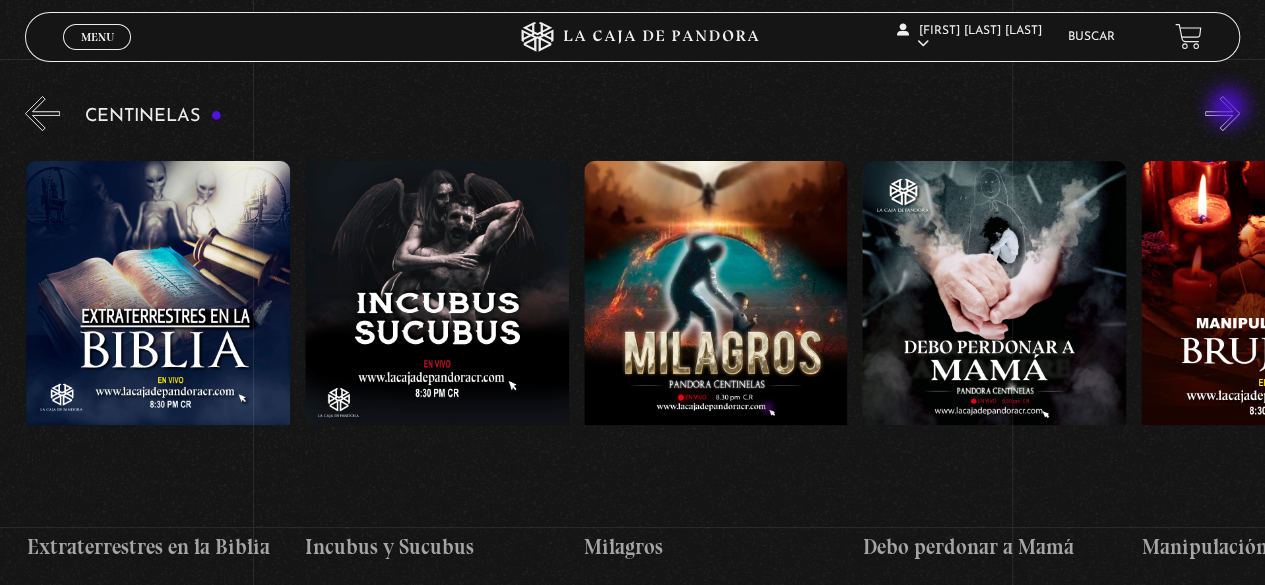 scroll, scrollTop: 0, scrollLeft: 8360, axis: horizontal 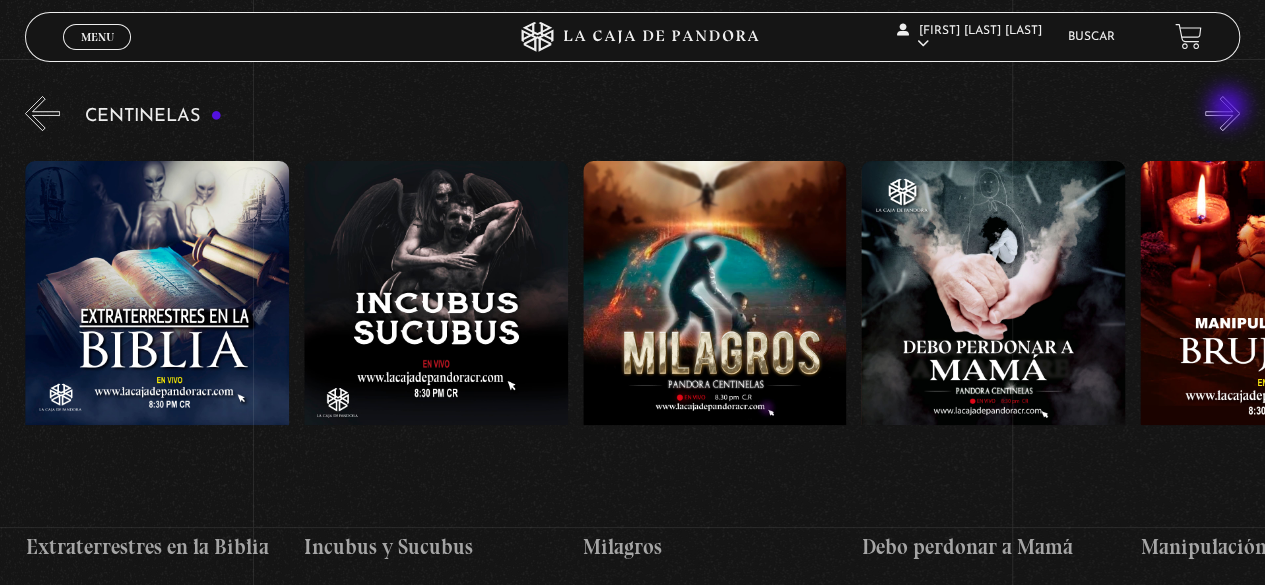 click on "»" at bounding box center [1222, 113] 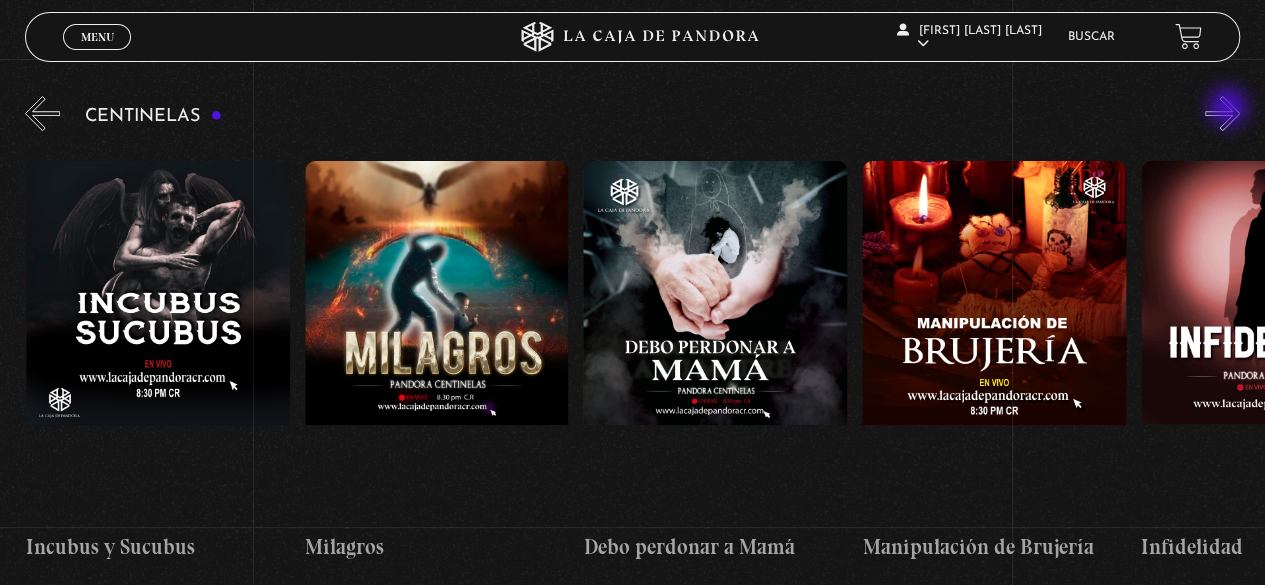 scroll, scrollTop: 0, scrollLeft: 8638, axis: horizontal 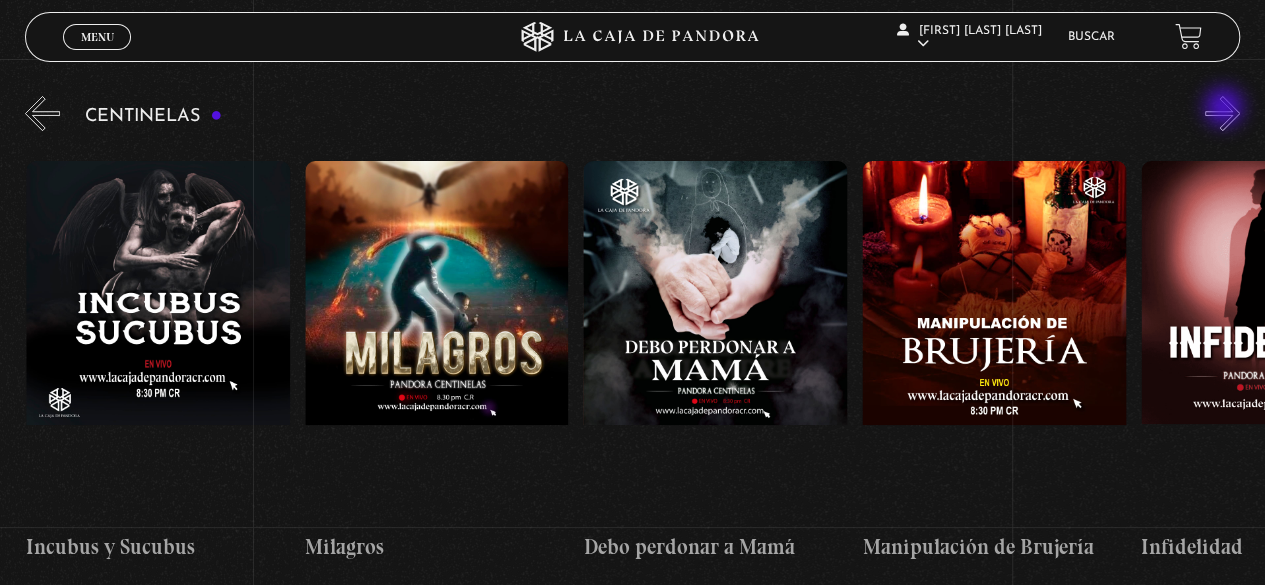 click on "»" at bounding box center [1222, 113] 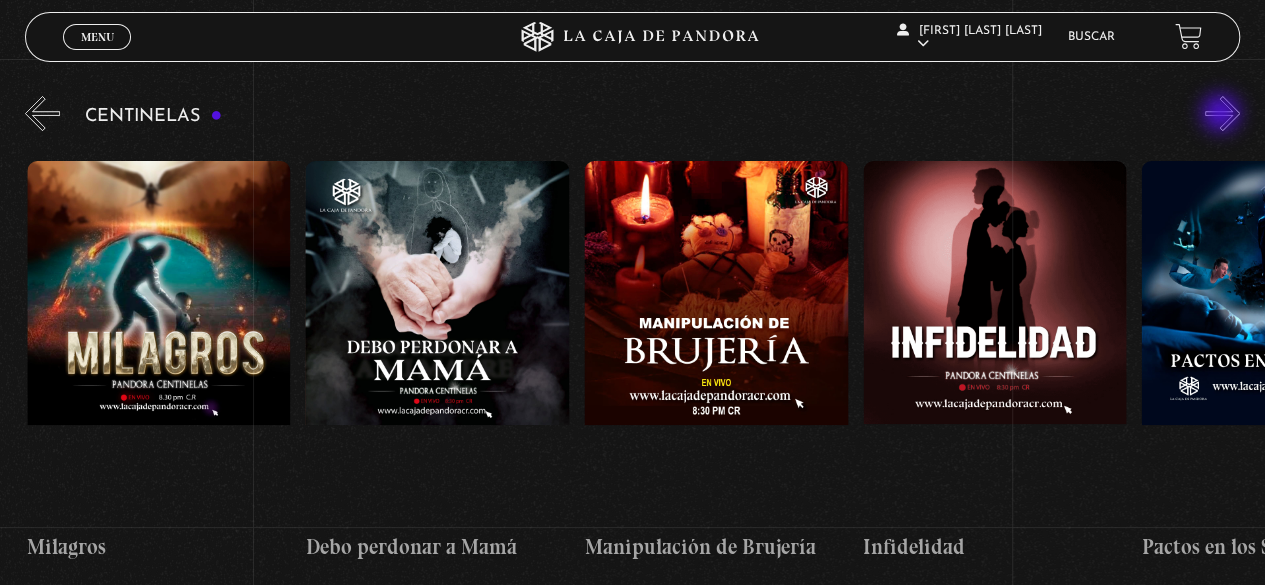 scroll, scrollTop: 0, scrollLeft: 8917, axis: horizontal 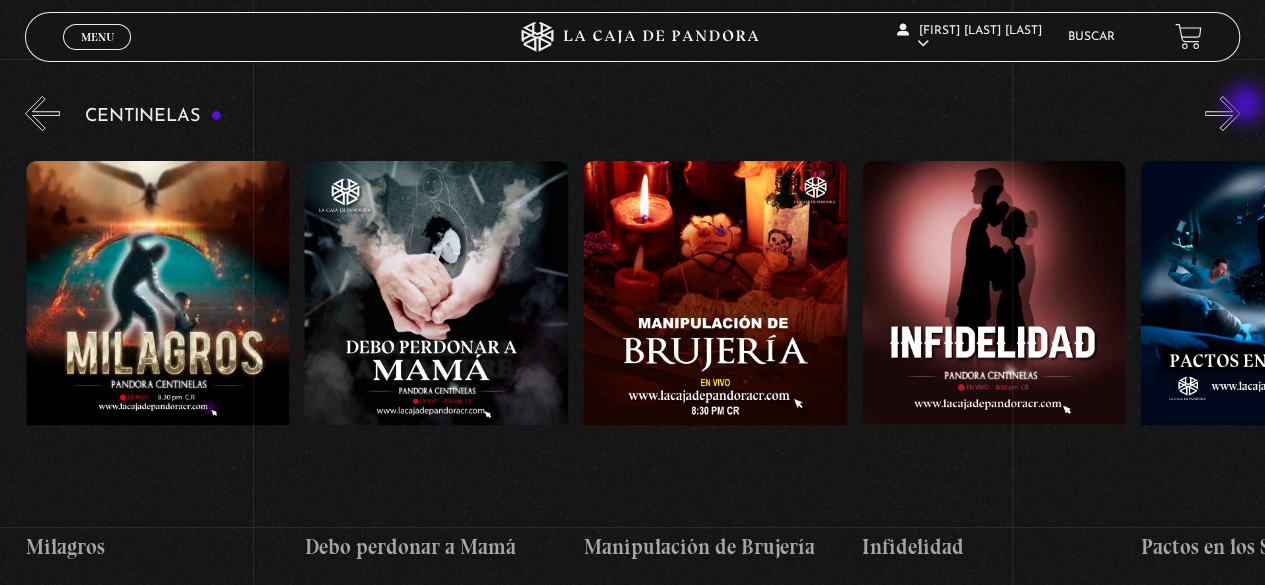 click on "»" at bounding box center (1222, 113) 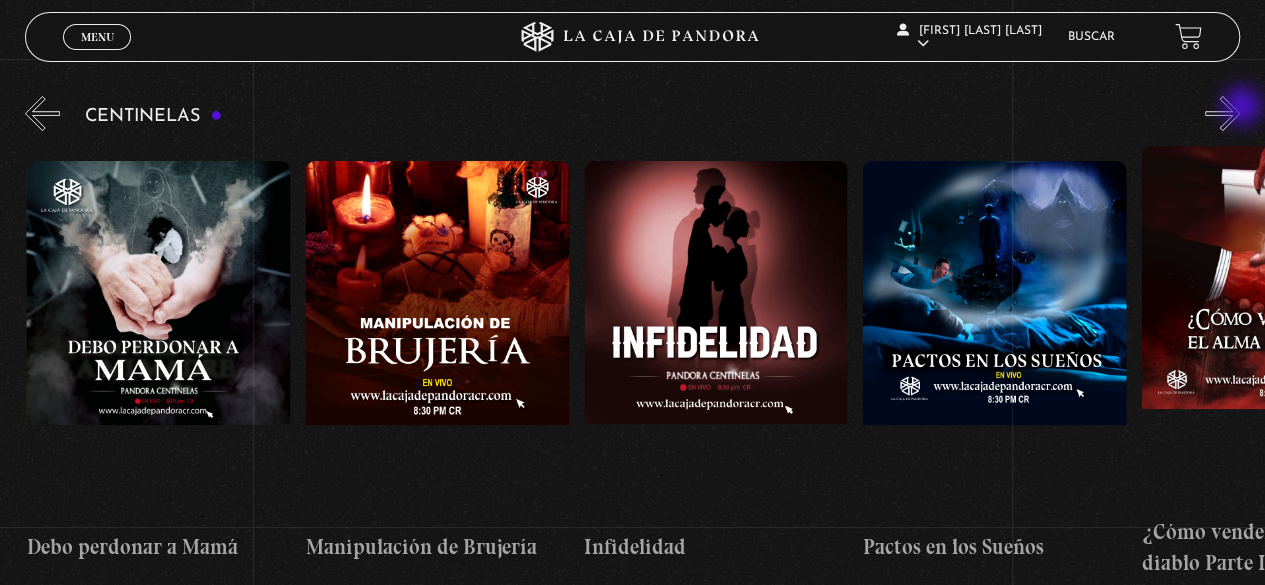scroll, scrollTop: 0, scrollLeft: 9196, axis: horizontal 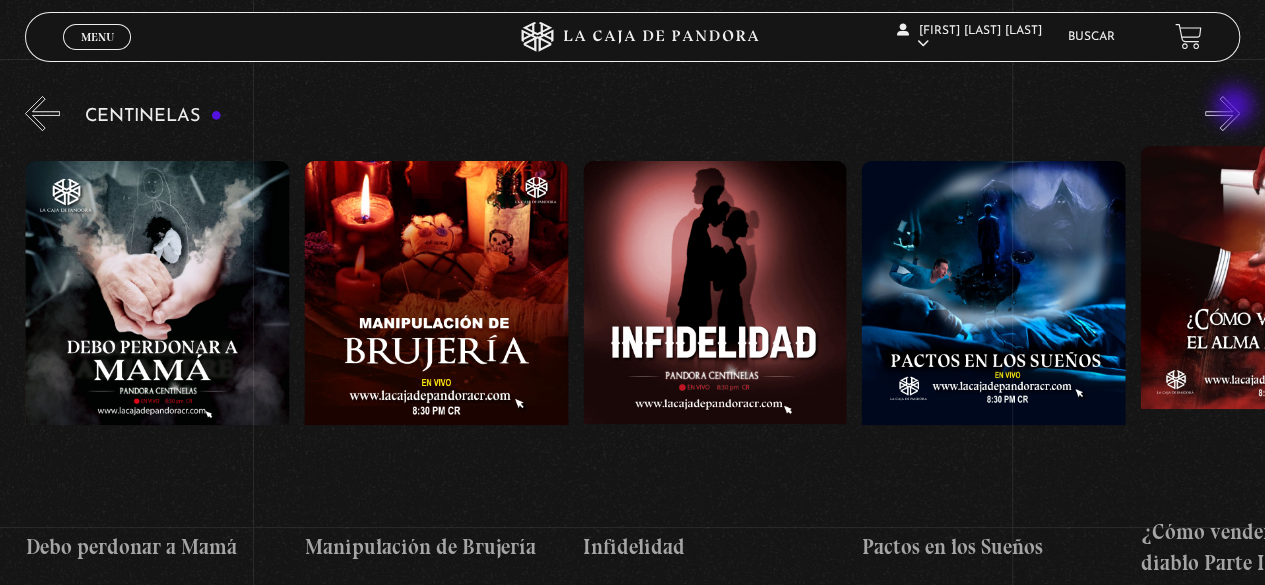 click on "»" at bounding box center [1222, 113] 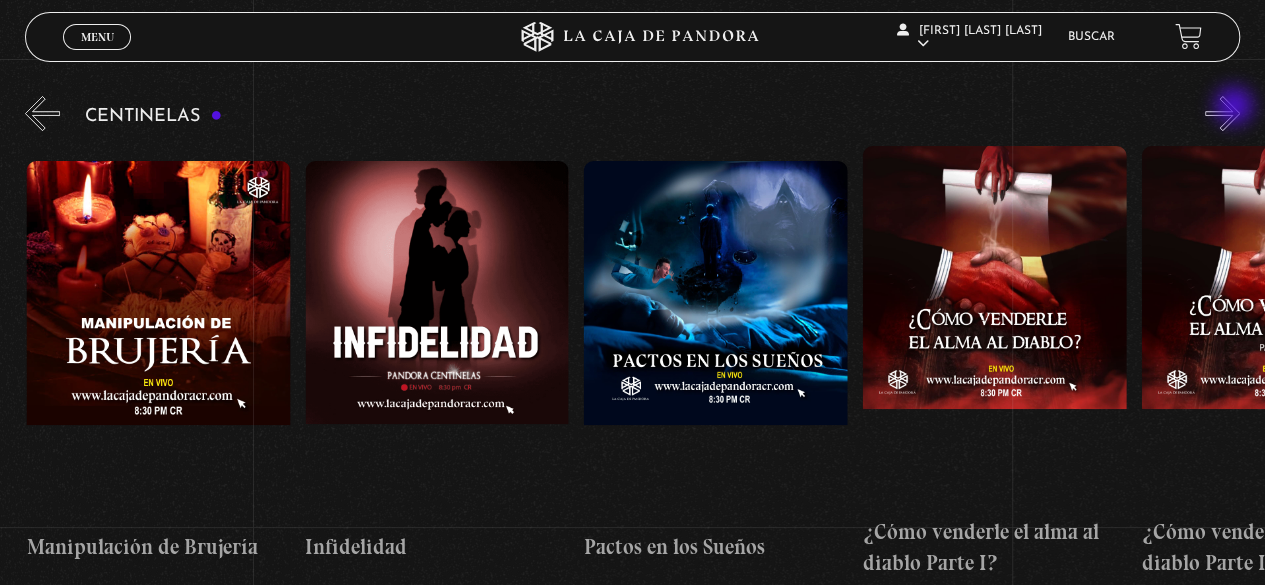 scroll, scrollTop: 0, scrollLeft: 9474, axis: horizontal 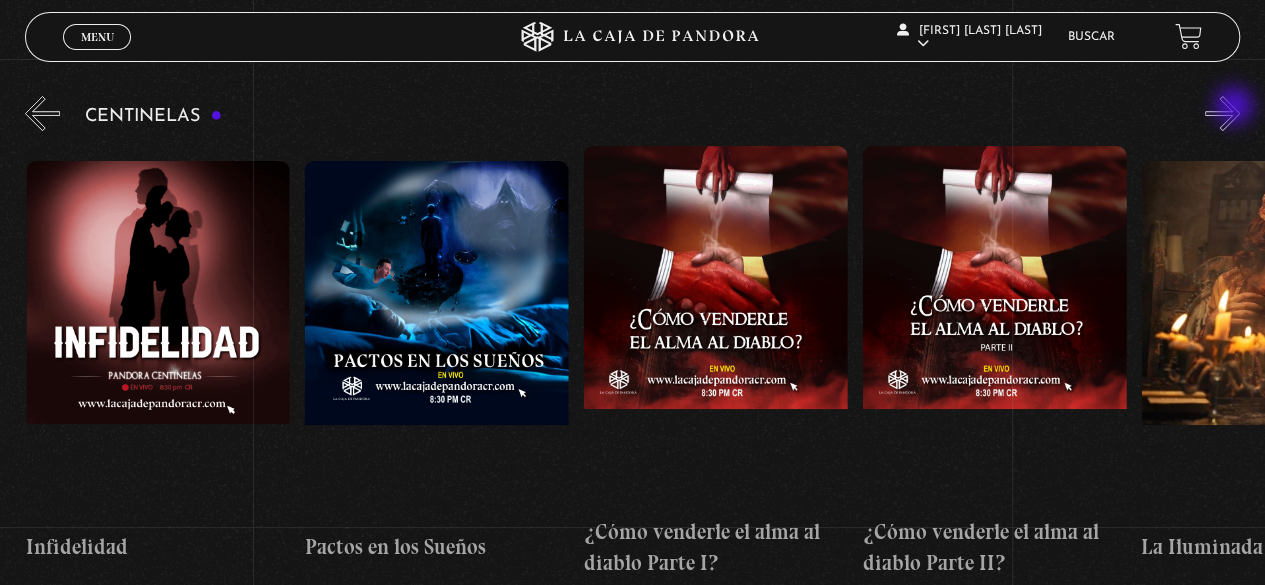 click on "»" at bounding box center (1222, 113) 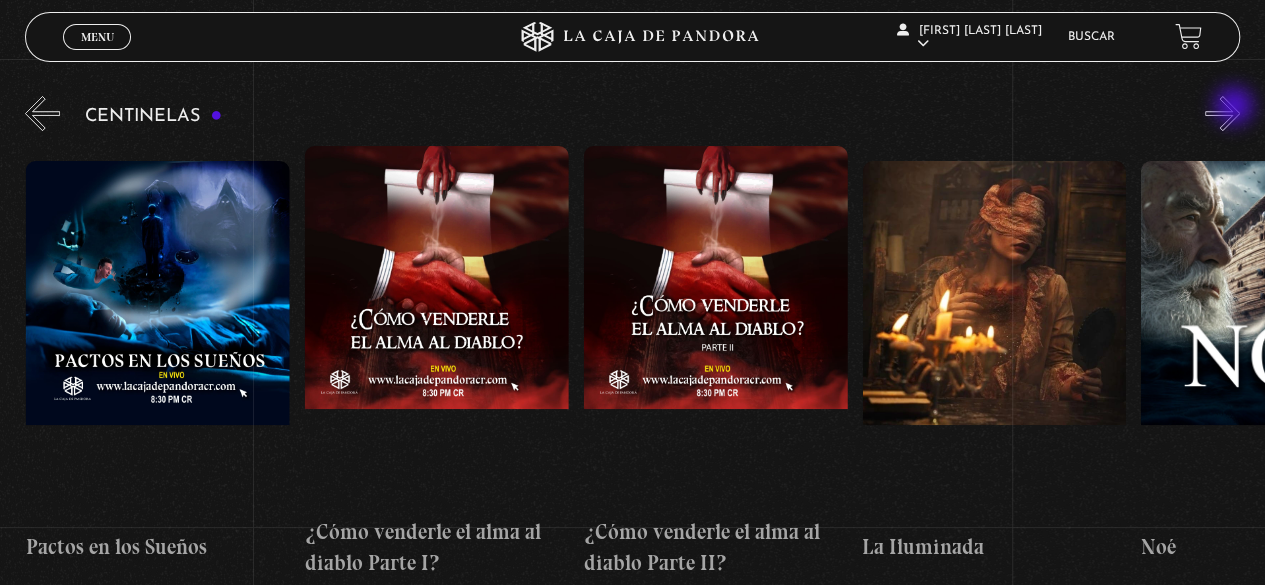 scroll, scrollTop: 0, scrollLeft: 10032, axis: horizontal 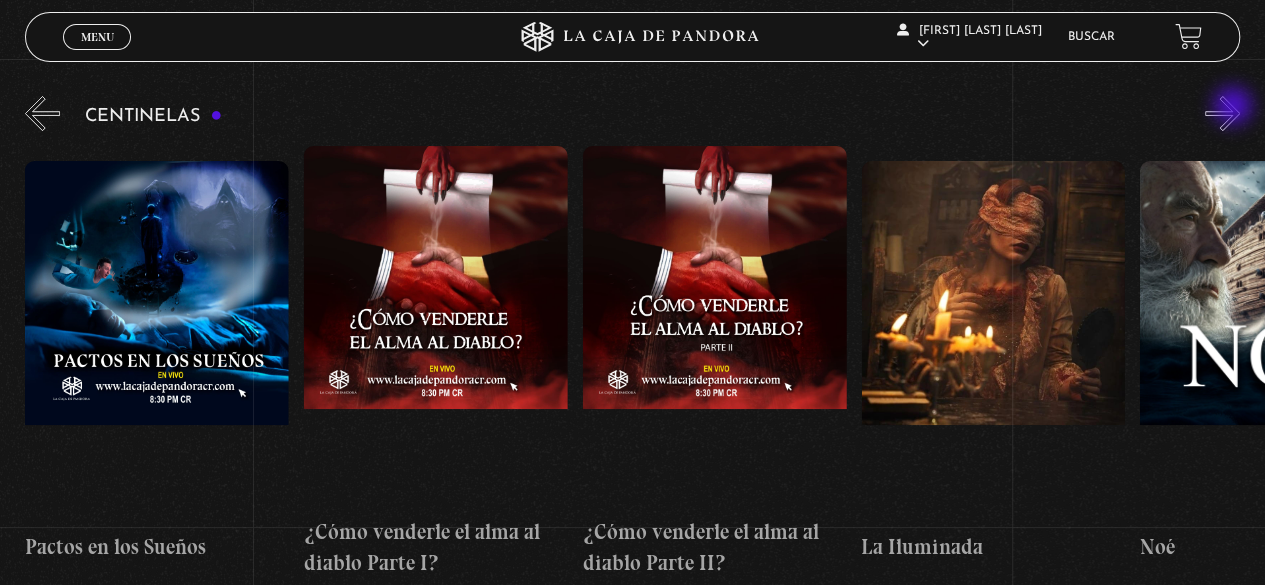 click on "»" at bounding box center [1222, 113] 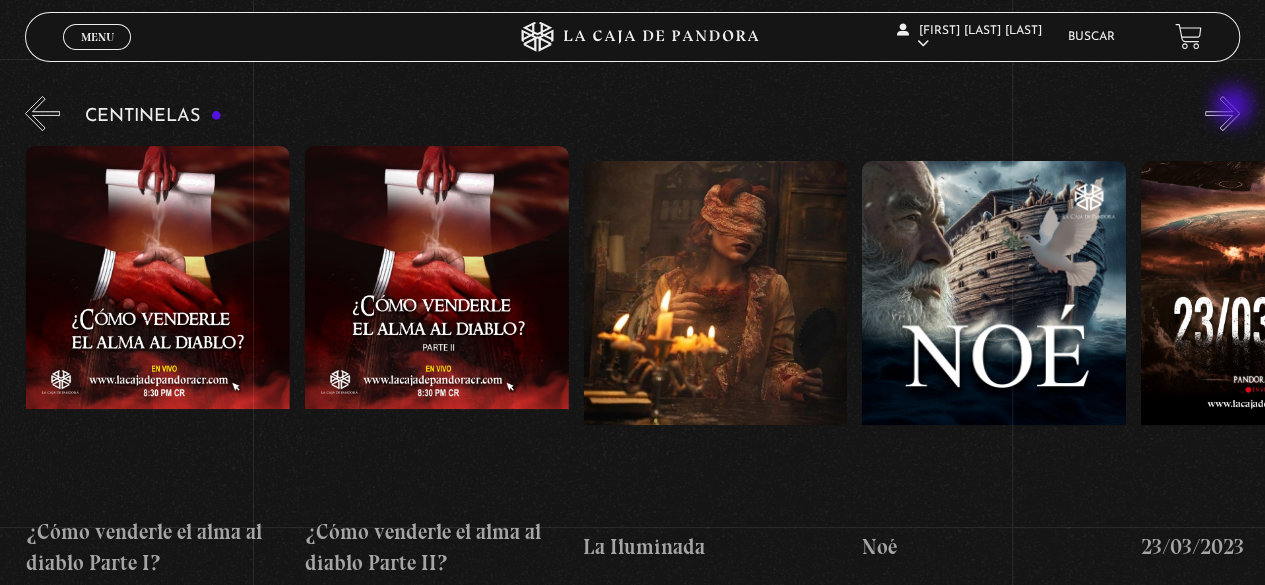 scroll, scrollTop: 0, scrollLeft: 10310, axis: horizontal 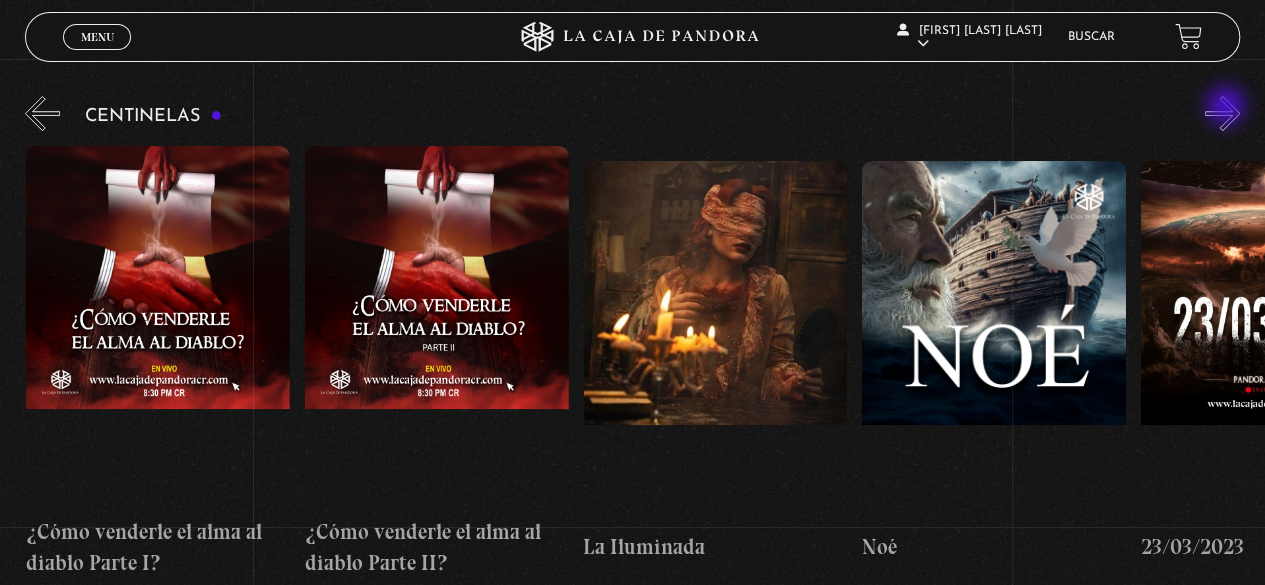 click on "»" at bounding box center [1222, 113] 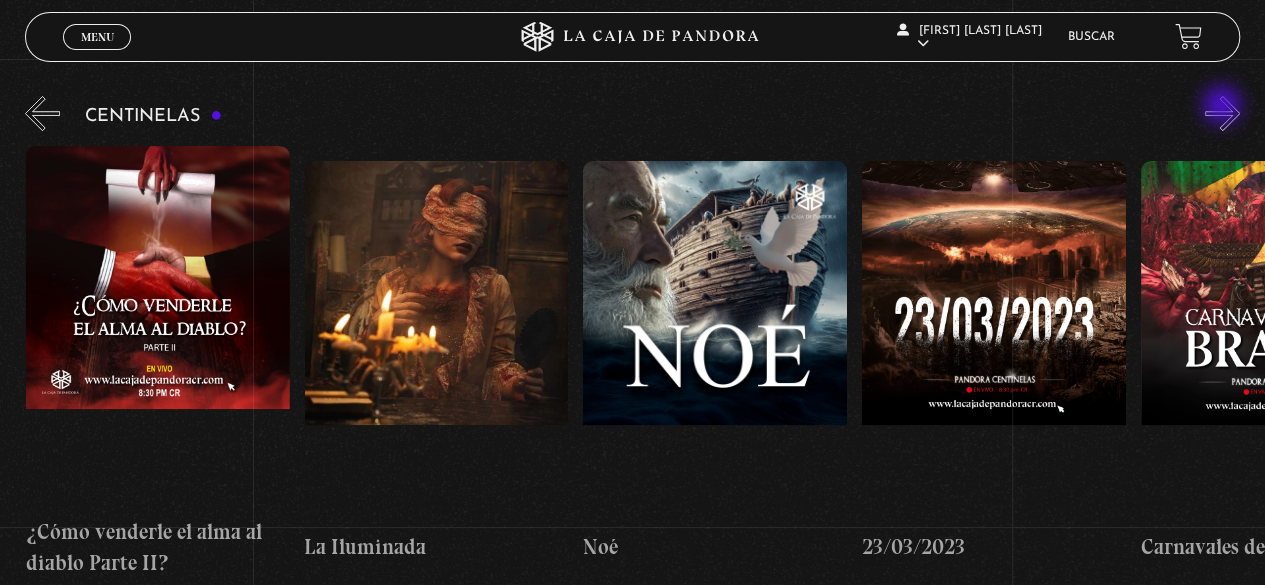 click on "»" at bounding box center (1222, 113) 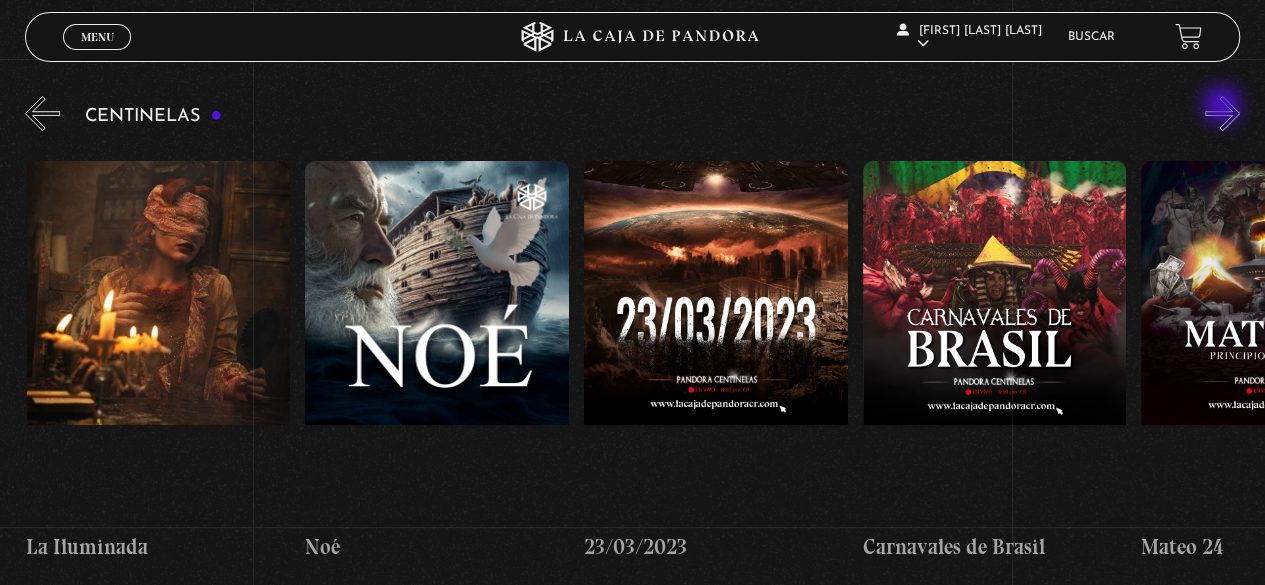 scroll, scrollTop: 0, scrollLeft: 10868, axis: horizontal 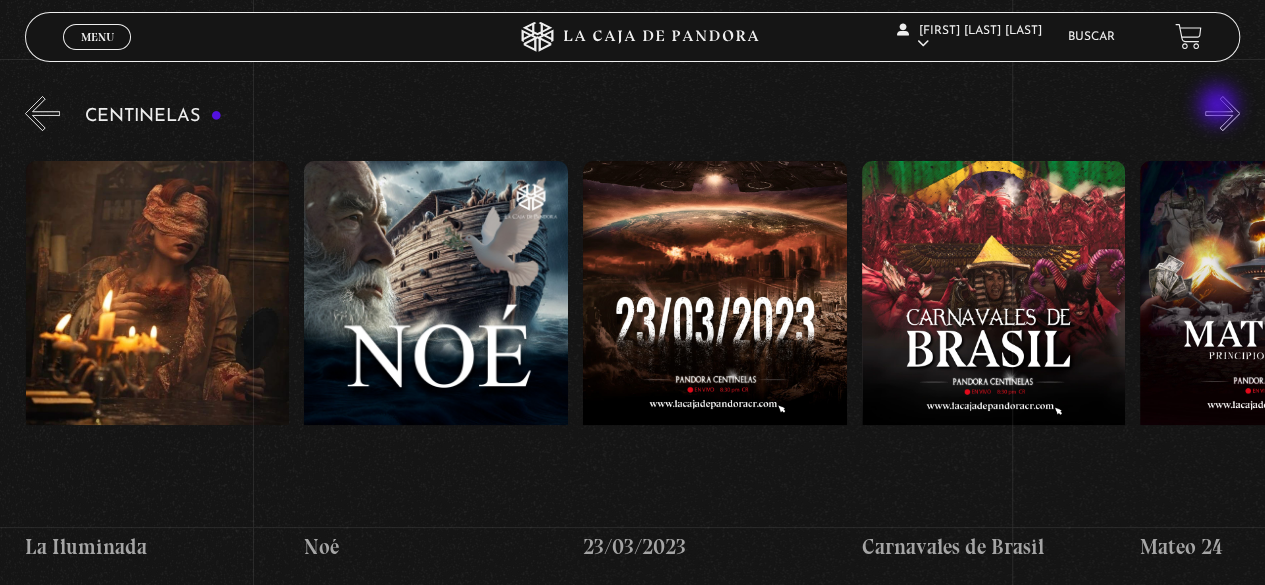 click on "»" at bounding box center [1222, 113] 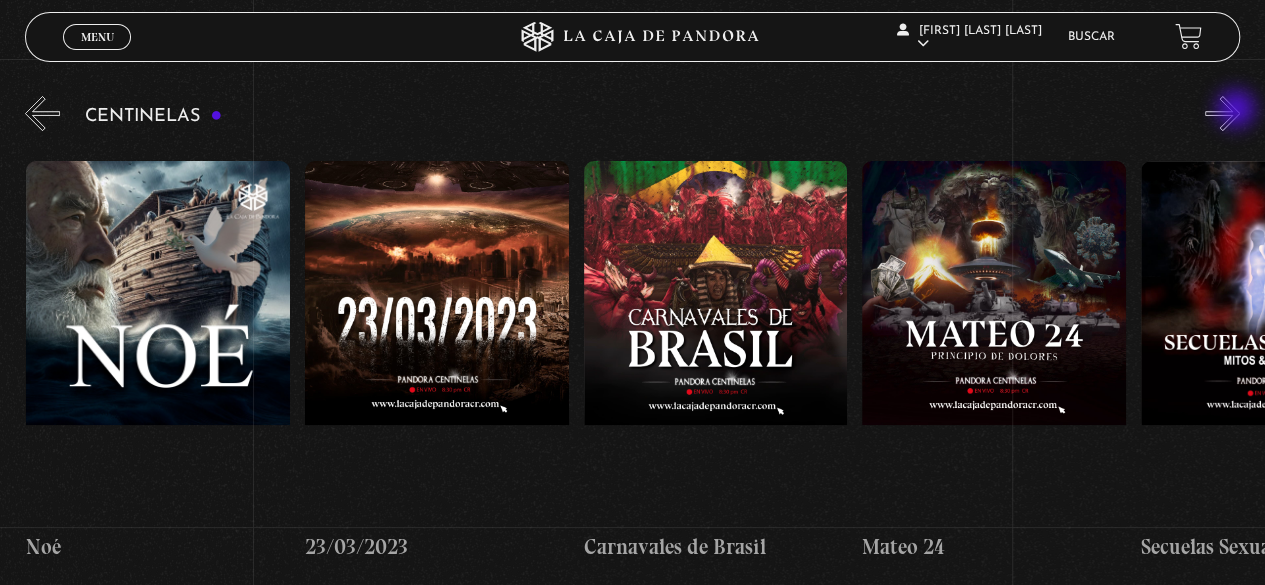 click on "»" at bounding box center (1222, 113) 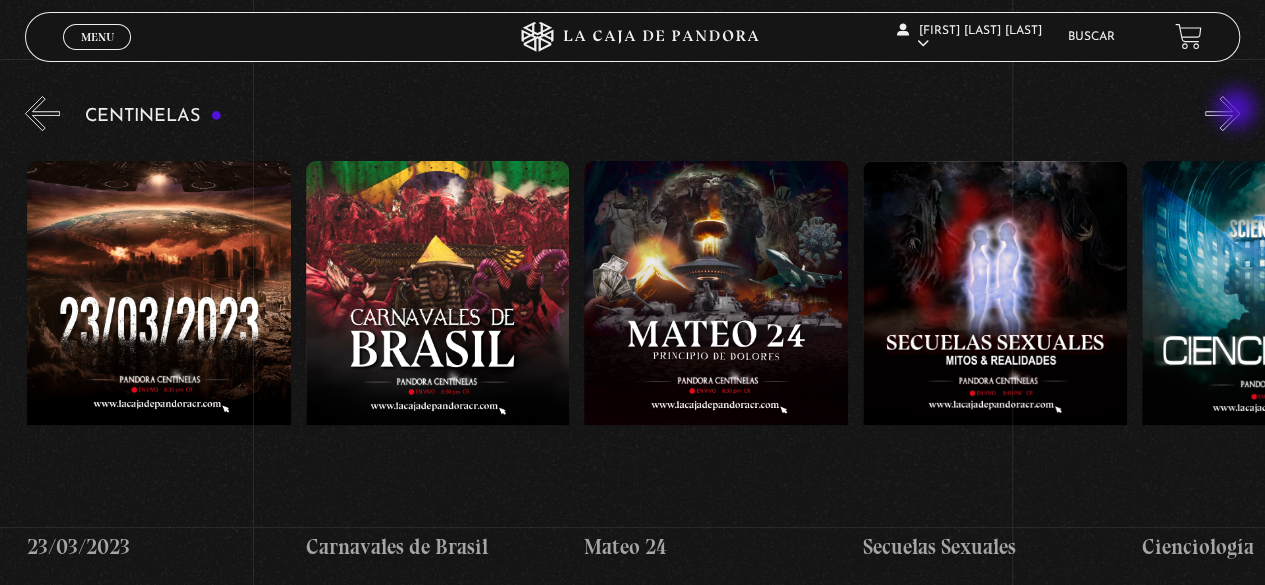 scroll, scrollTop: 0, scrollLeft: 11425, axis: horizontal 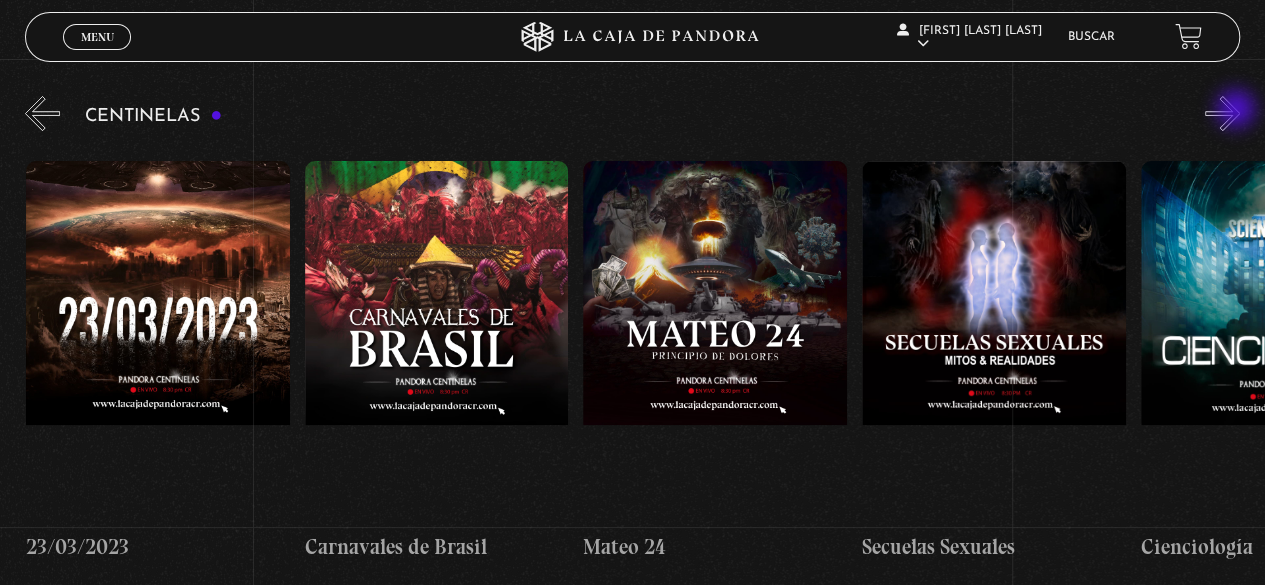 click on "»" at bounding box center [1222, 113] 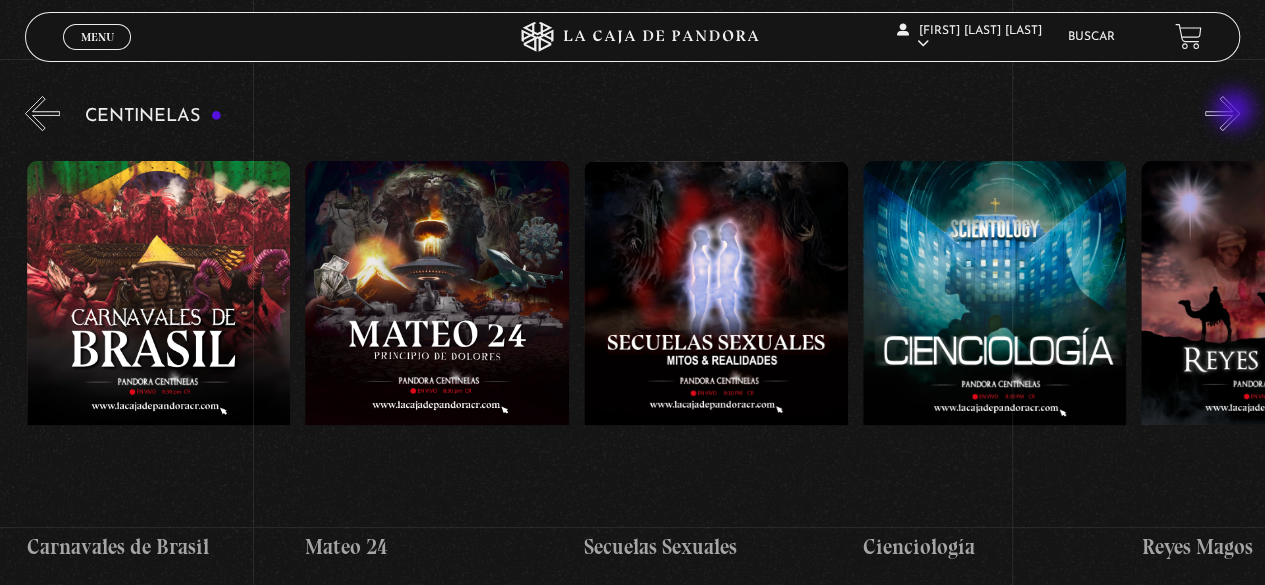 scroll, scrollTop: 0, scrollLeft: 11704, axis: horizontal 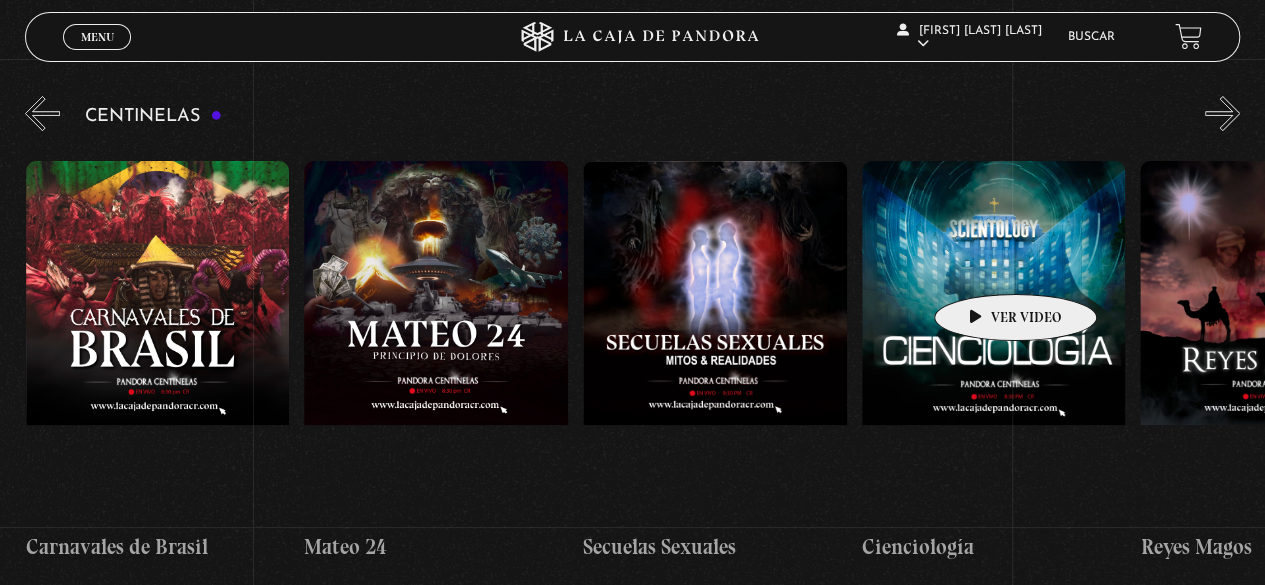 click at bounding box center (994, 341) 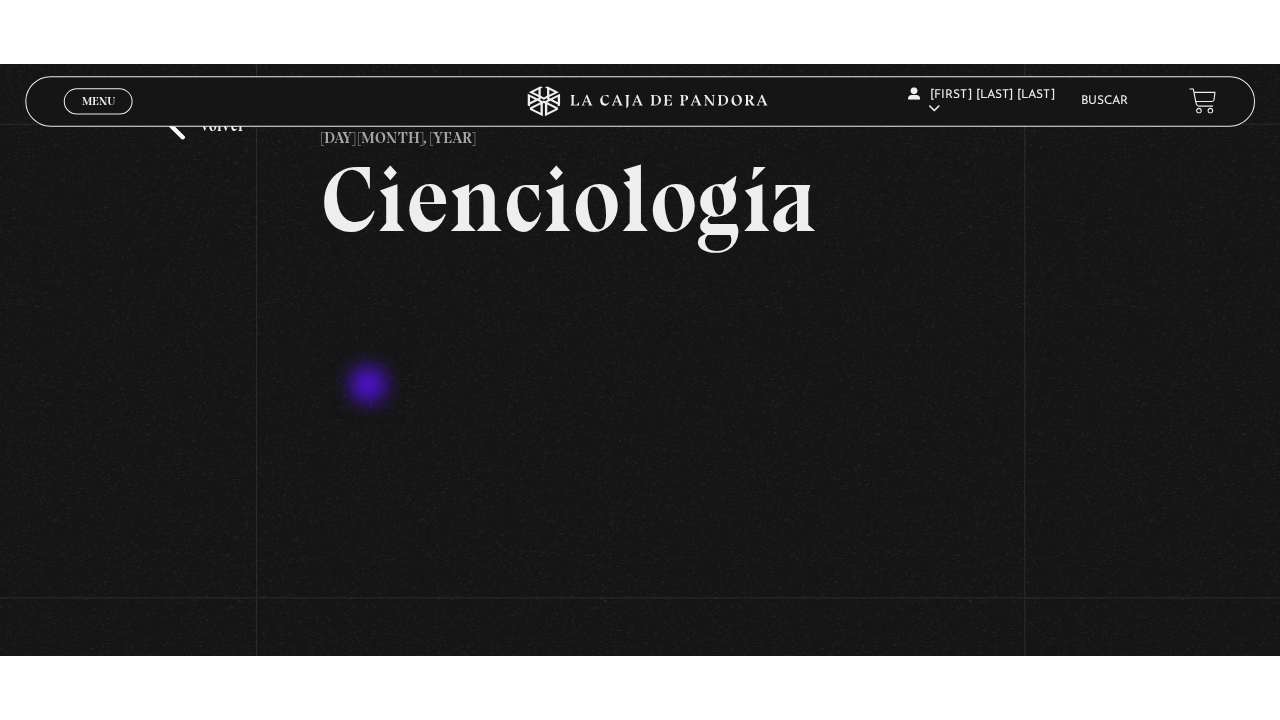 scroll, scrollTop: 100, scrollLeft: 0, axis: vertical 